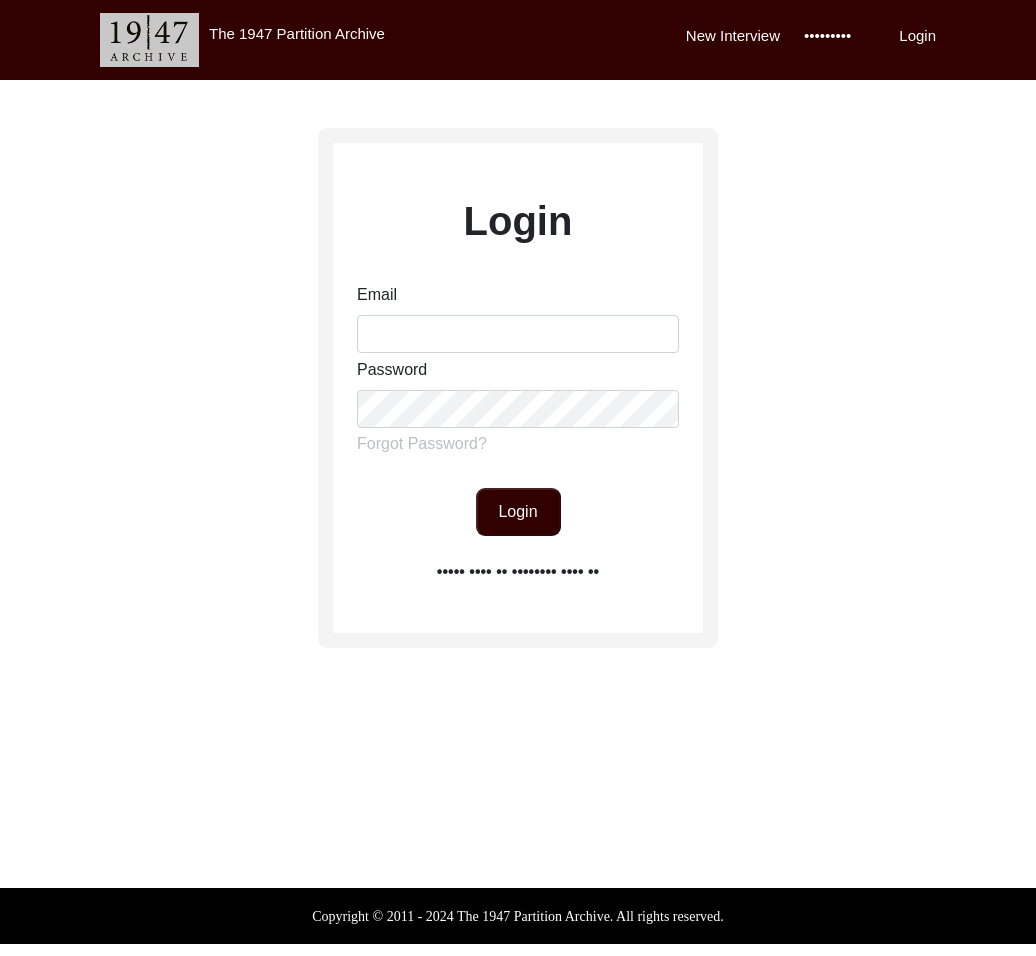 scroll, scrollTop: 0, scrollLeft: 0, axis: both 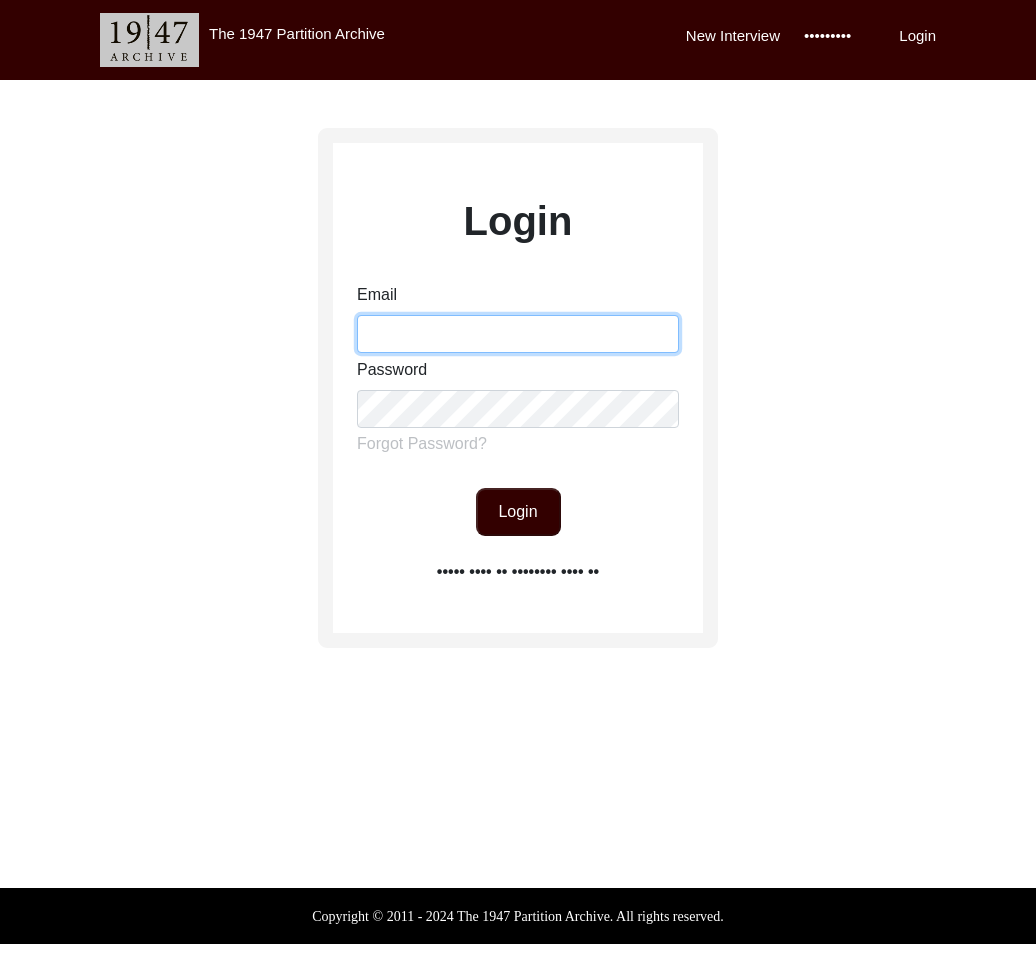 click on "Email" at bounding box center (518, 334) 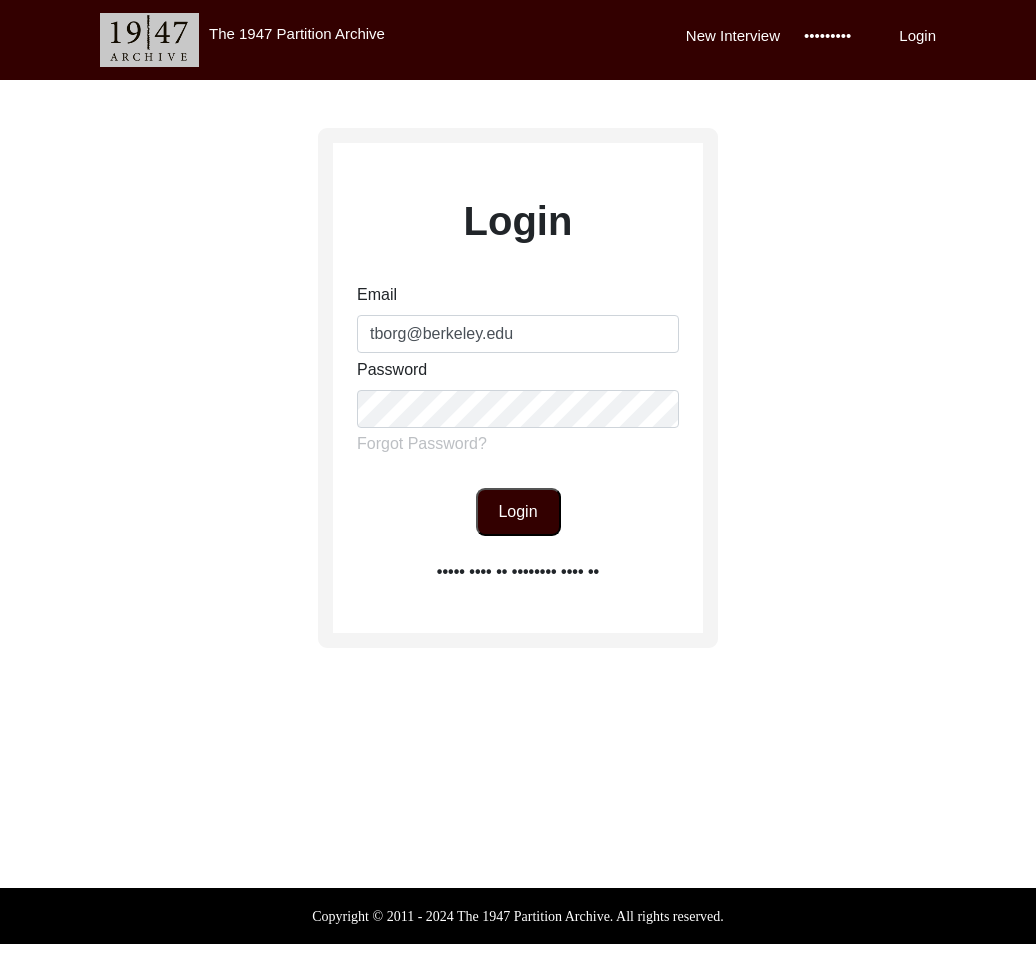 click on "Login" at bounding box center (518, 512) 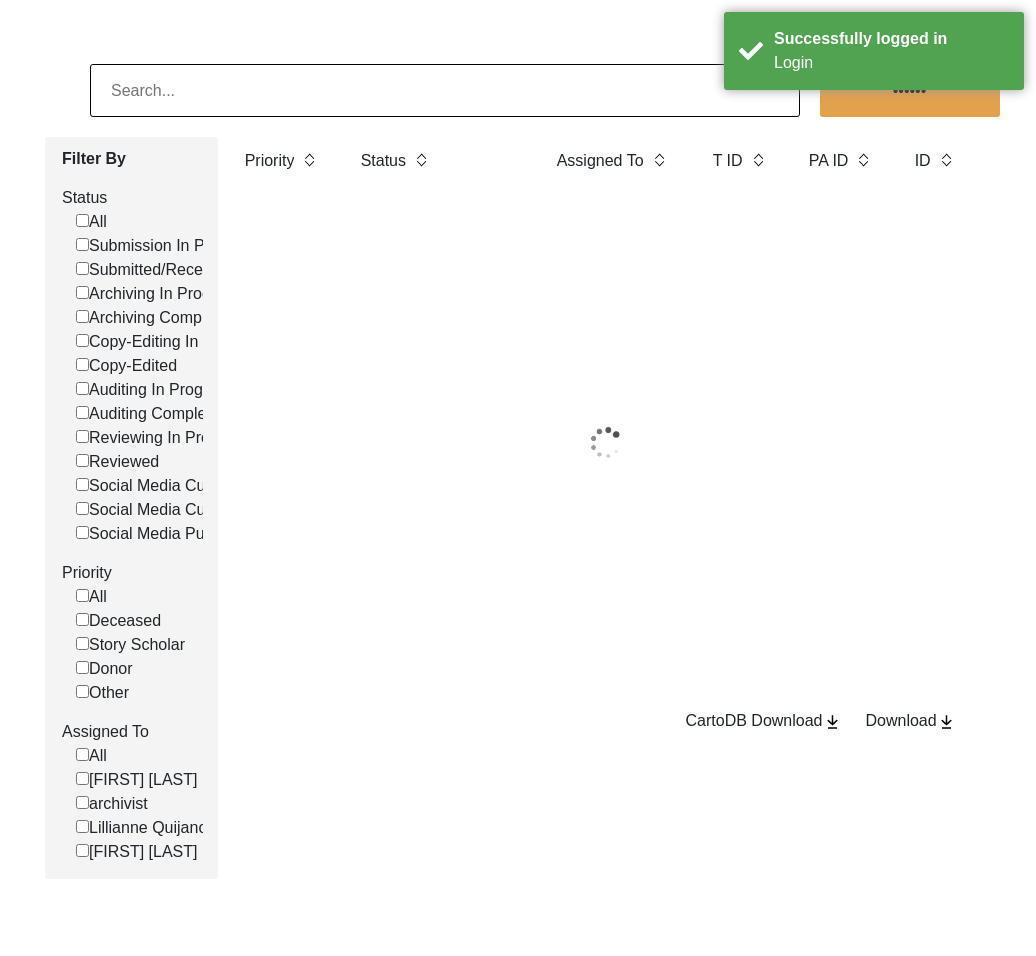 scroll, scrollTop: 155, scrollLeft: 0, axis: vertical 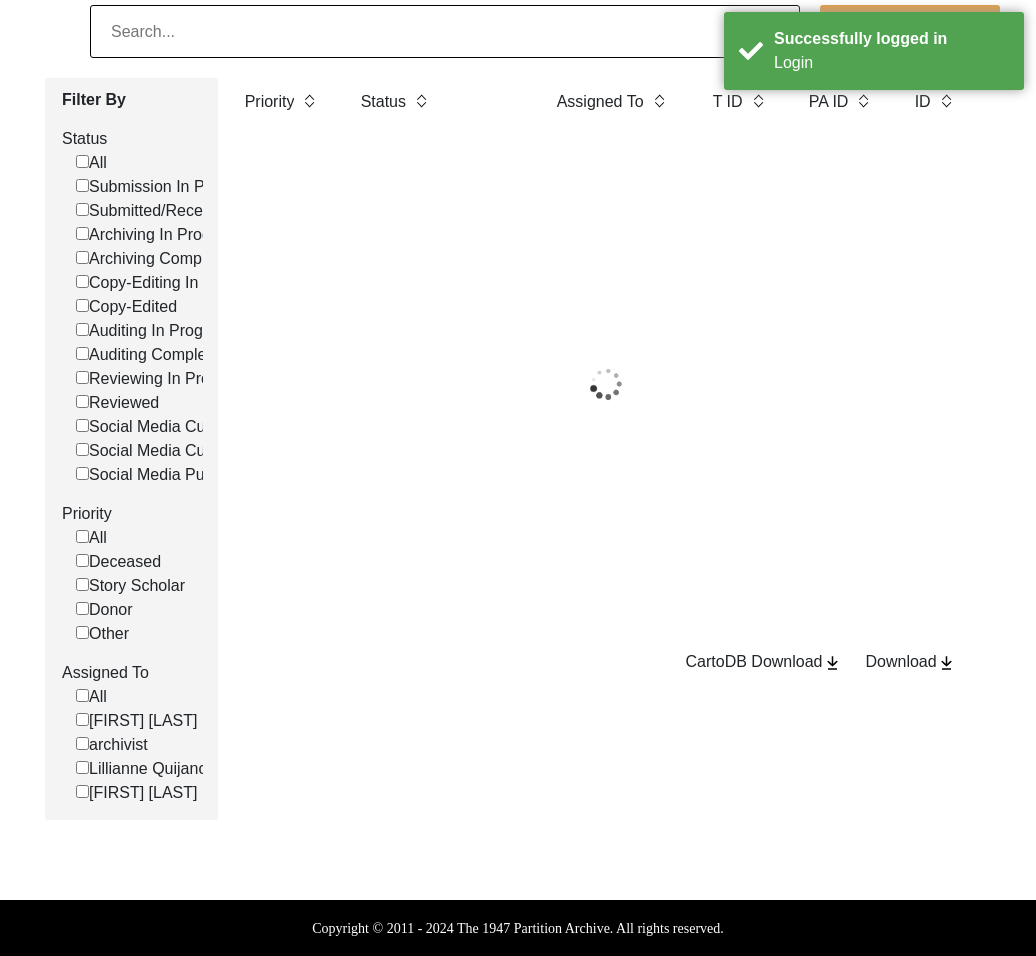 click on "Lillianne Quijano" at bounding box center (118, 562) 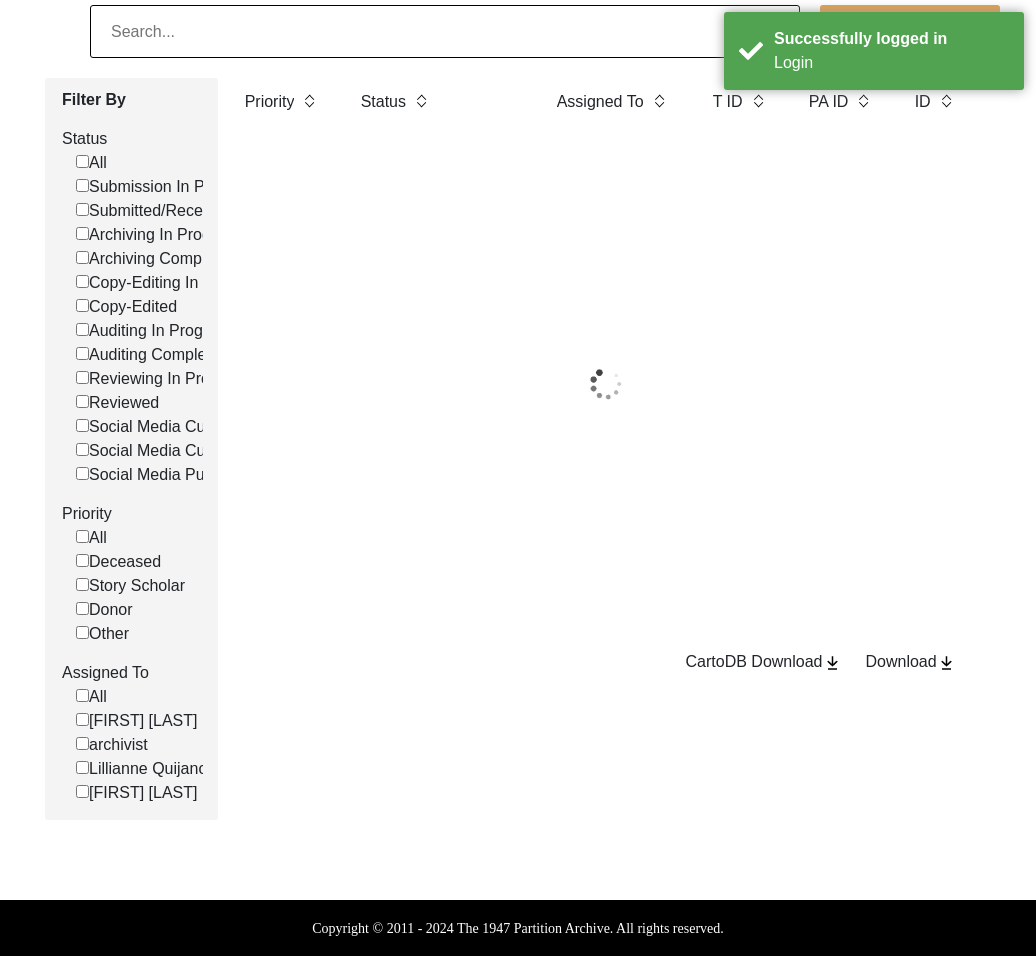 click on "Lillianne Quijano" at bounding box center [82, 560] 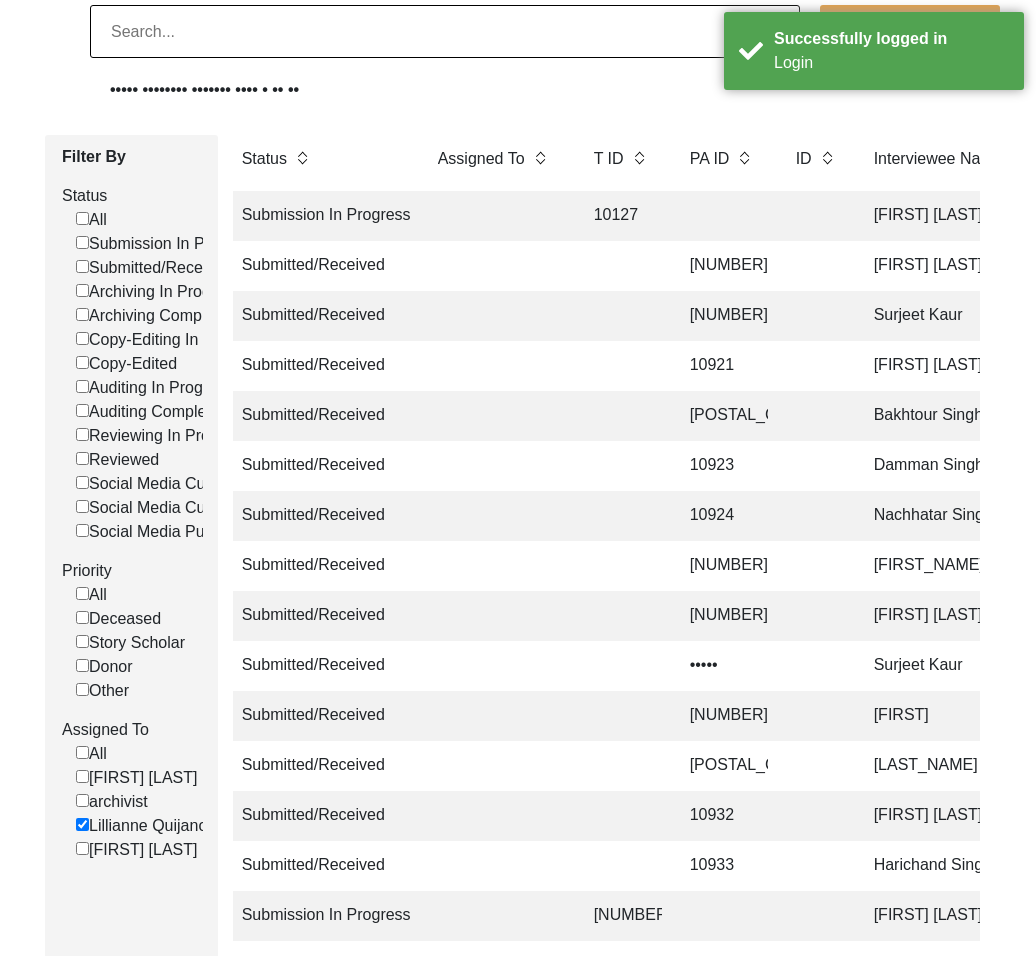 scroll, scrollTop: 0, scrollLeft: 0, axis: both 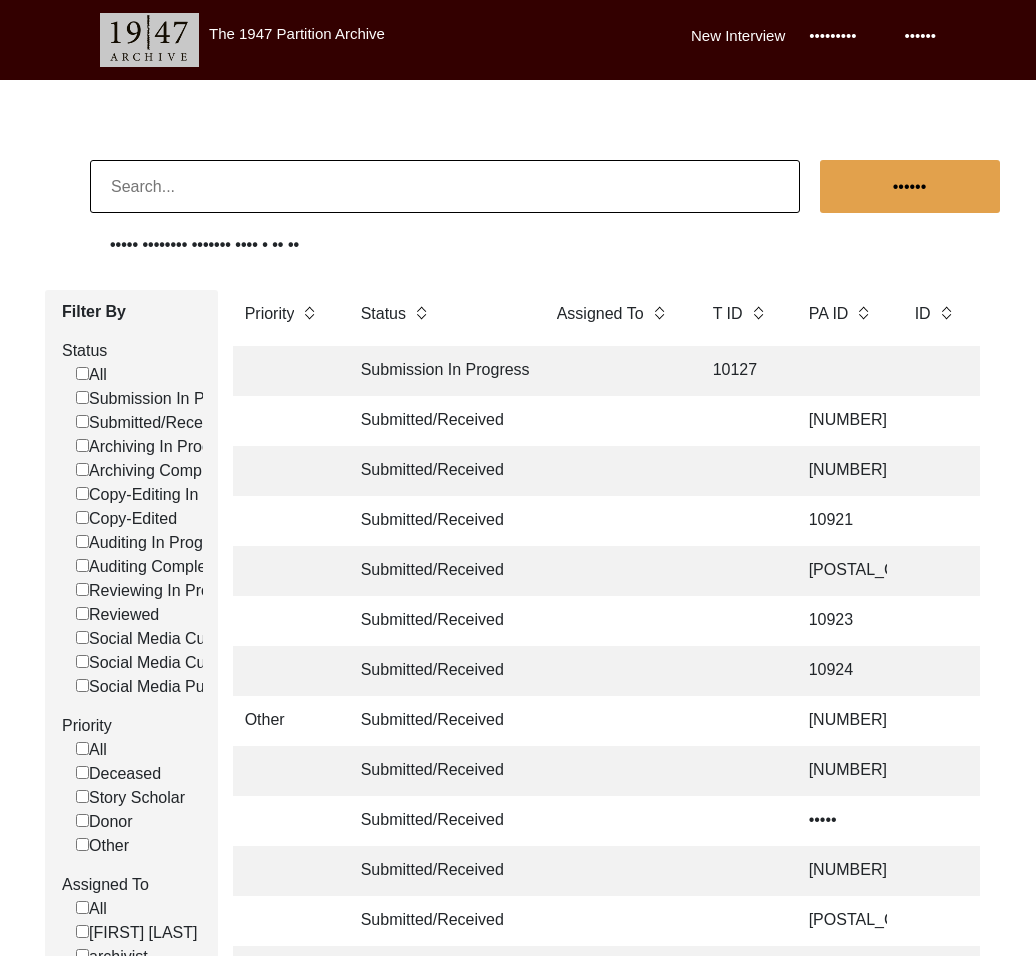 click at bounding box center [445, 186] 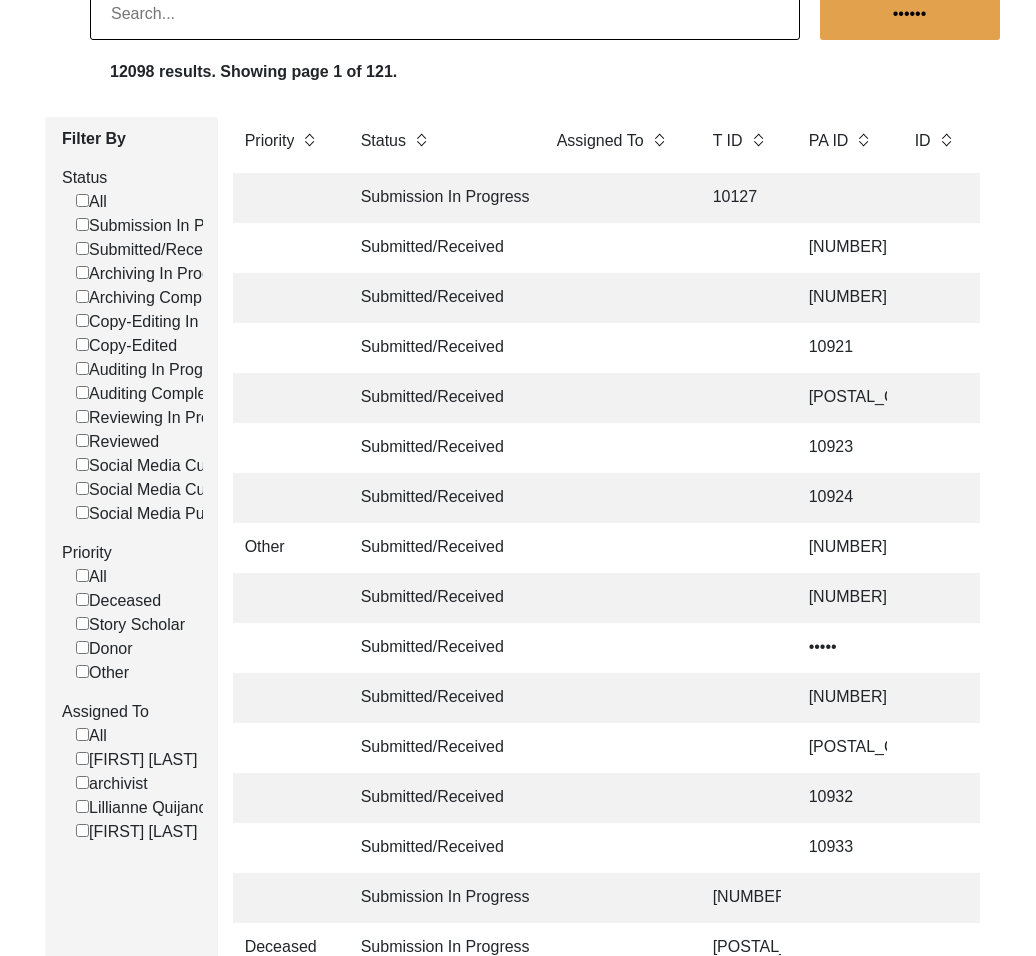 scroll, scrollTop: 174, scrollLeft: 0, axis: vertical 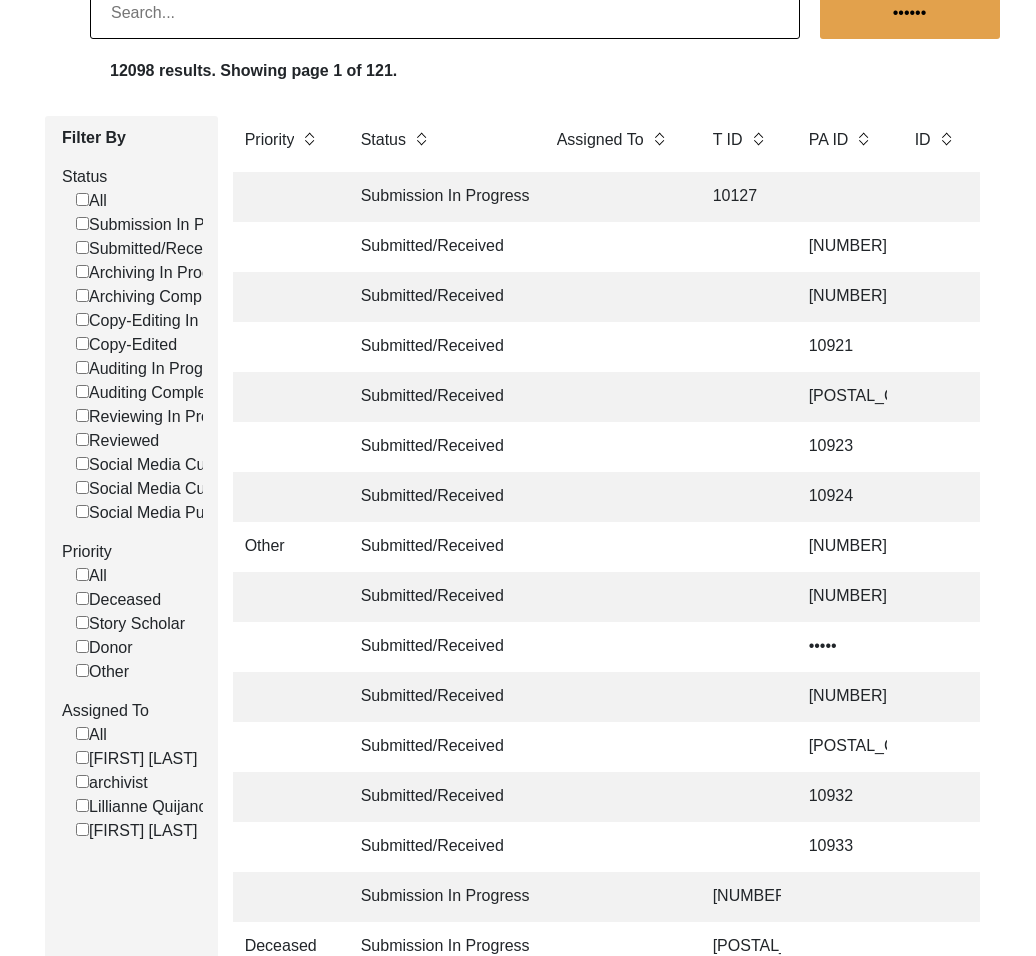 click on "Lillianne Quijano" at bounding box center [118, 600] 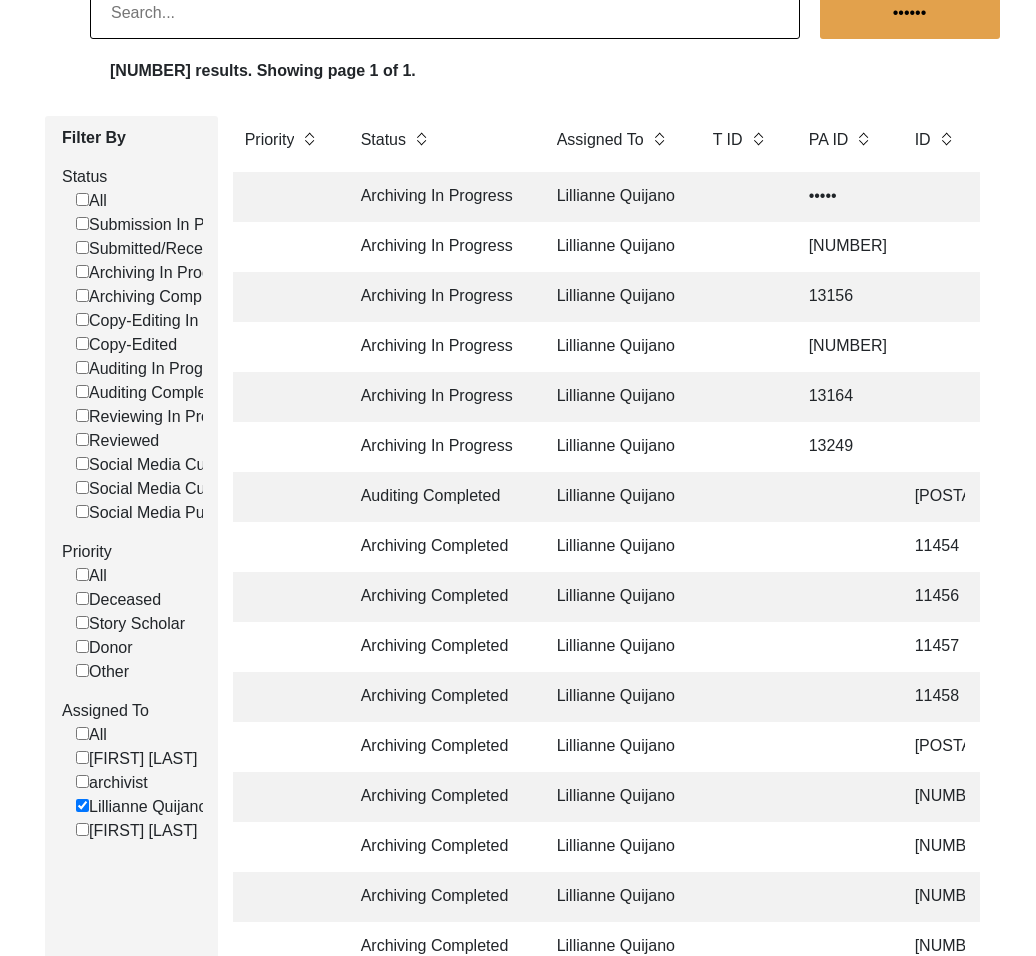 click on "13156" at bounding box center [842, 197] 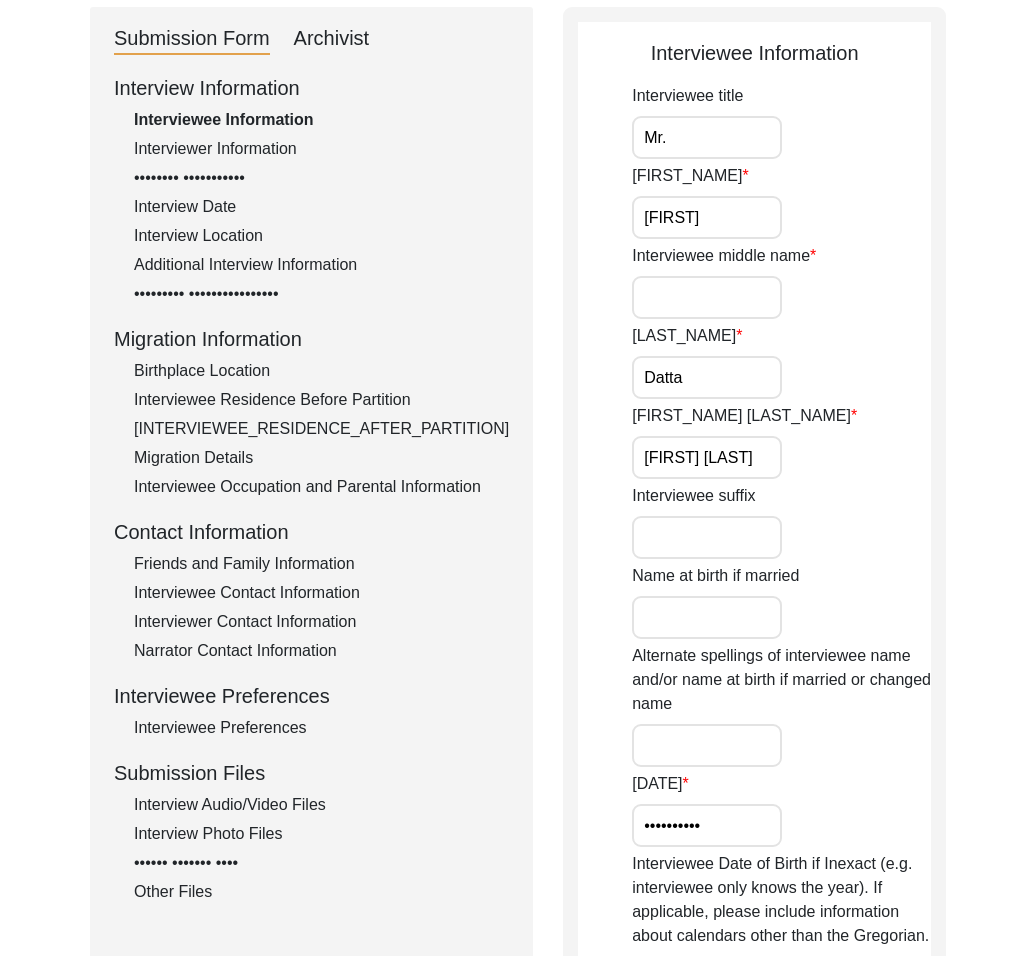 scroll, scrollTop: 332, scrollLeft: 0, axis: vertical 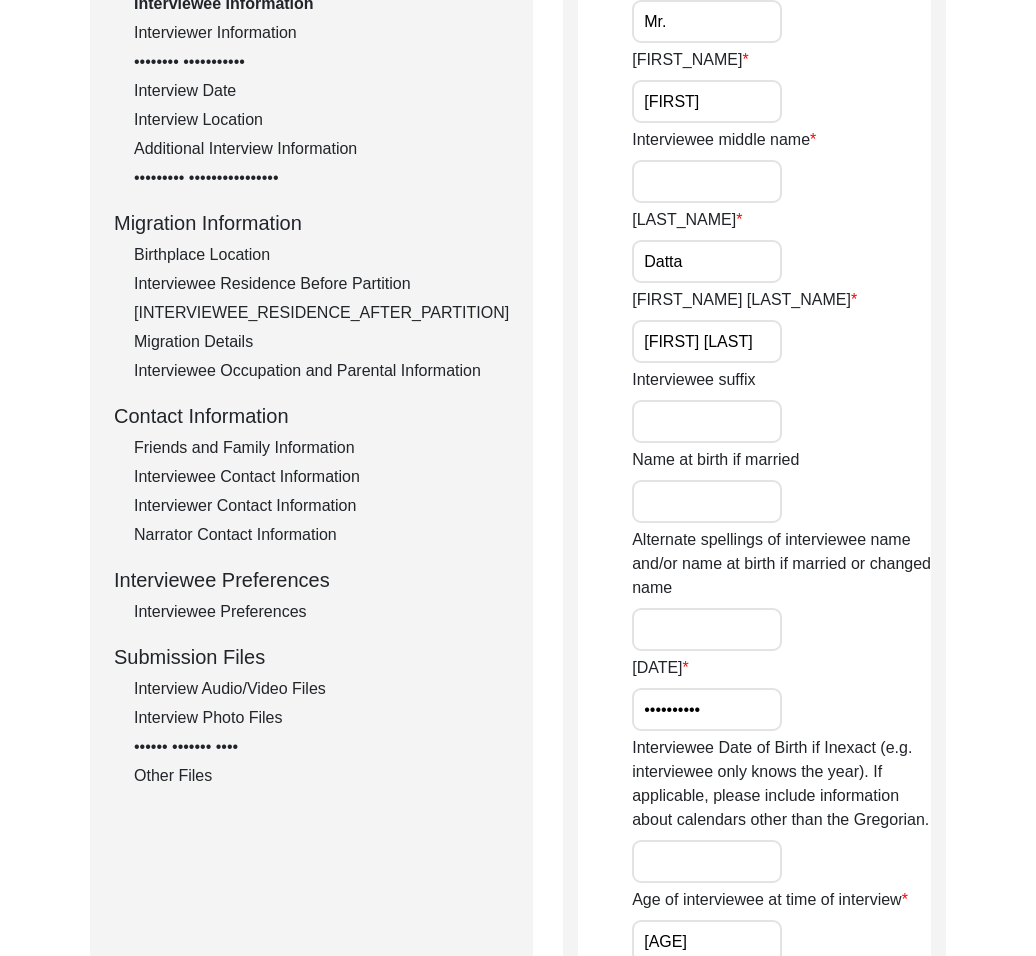 drag, startPoint x: 308, startPoint y: 704, endPoint x: 405, endPoint y: 585, distance: 153.52524 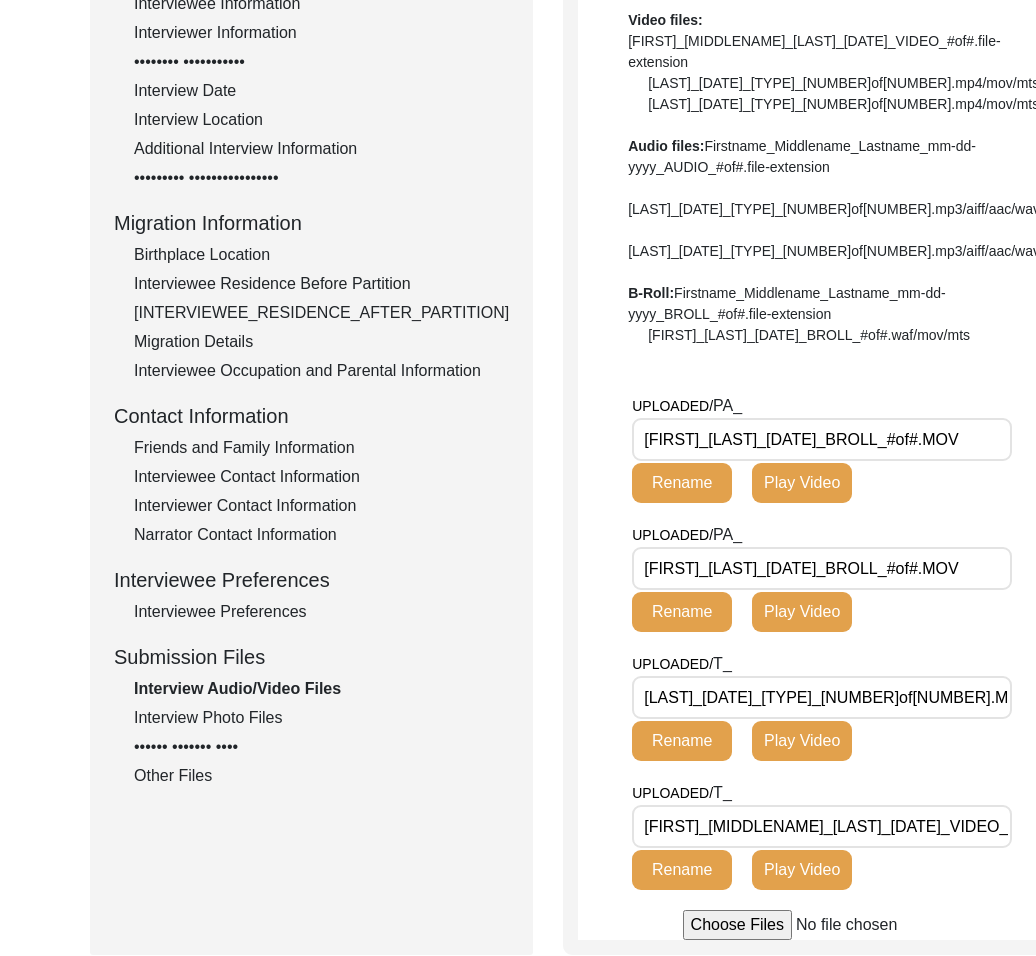 drag, startPoint x: 748, startPoint y: 482, endPoint x: 522, endPoint y: 476, distance: 226.07964 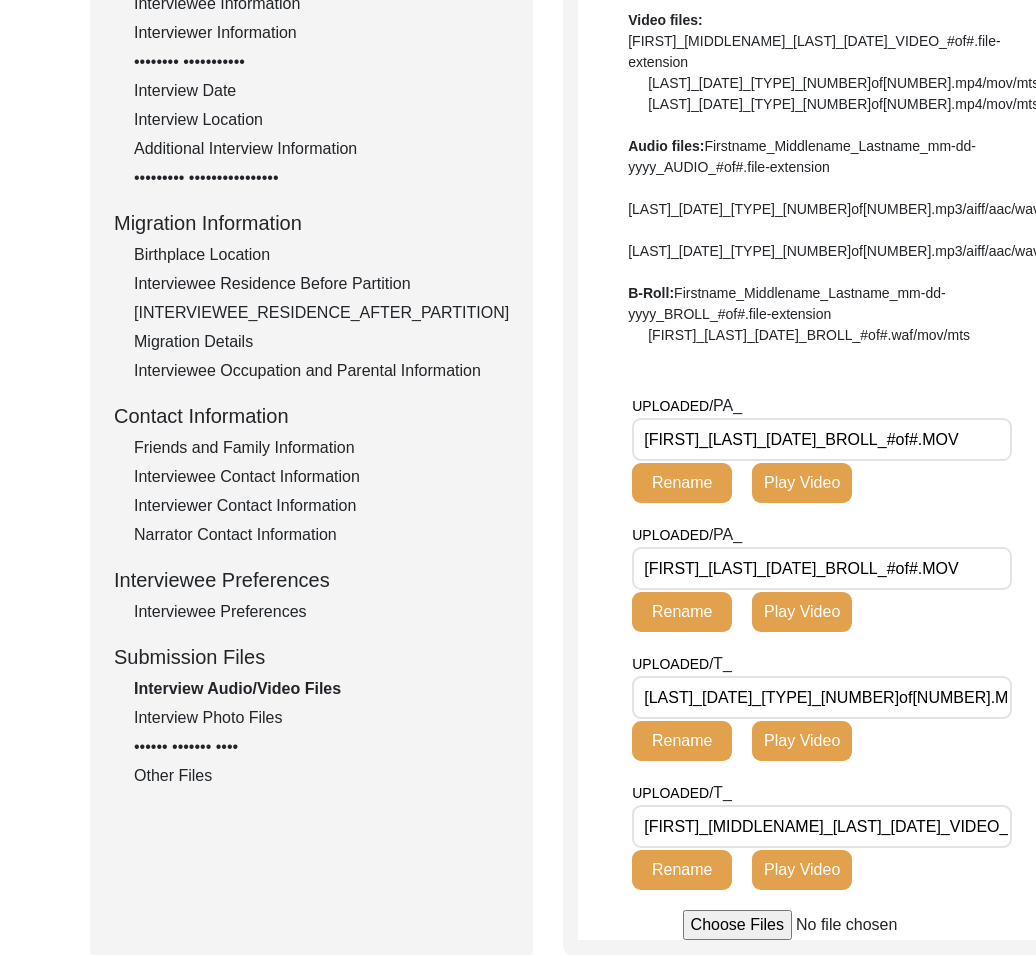 click on "Interview Audio/Video Files  File Naming Convention: Video files:  [FIRST]_[MIDDLENAME]_[LAST]_[DATE]_VIDEO_#of#.file-extension  [FIRST]_[LAST]_[DATE]_VIDEO_#of#.mp4/mov/mts  [FIRST]_[LAST]_[DATE]_VIDEO_#of#.mp4/mov/mts  Audio files:  [FIRST]_[MIDDLENAME]_[LAST]_[DATE]_AUDIO_#of#.file-extension  [FIRST]_[LAST]_[DATE]_AUDIO_#of#.mp3/aiff/aac/wav  [FIRST]_[LAST]_[DATE]_AUDIO_#of#.mp3/aiff/aac/wav  B-Roll:  [FIRST]_[MIDDLENAME]_[LAST]_[DATE]_BROLL_#of#.file-extension  [FIRST]_[LAST]_[DATE]_BROLL_#of#.waf/mov/mts  UPLOADED/ PA_ [FIRST]_[LAST]_[DATE]_BROLL_#of#.MOV Rename Play Video UPLOADED/ PA_ [FIRST]_[LAST]_[DATE]_BROLL_#of#.MOV Rename Play Video UPLOADED/ T_ [FIRST]_[LAST]_[DATE]_VIDEO_#of#.MOV Rename Play Video UPLOADED/ T_ [FIRST]_[LAST]_[DATE]_VIDEO_#of#.MOV Rename Play Video" at bounding box center (834, 423) 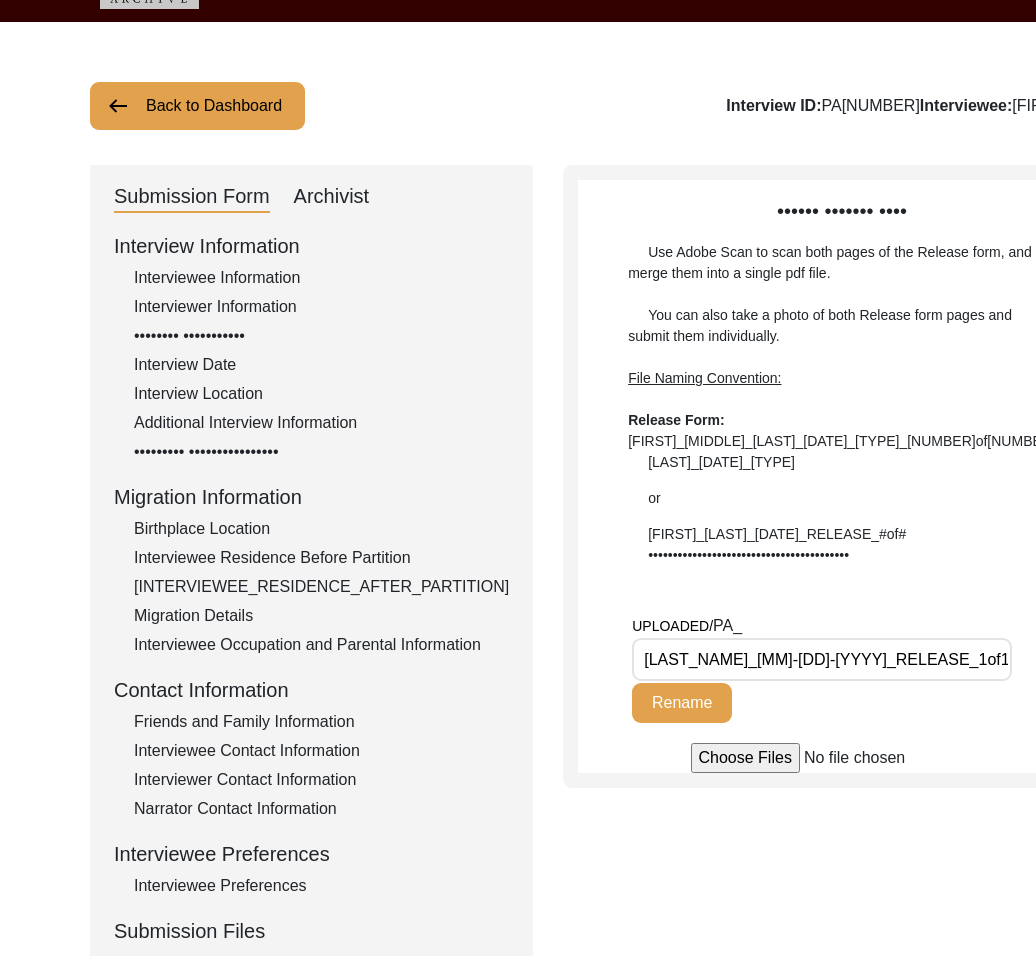 scroll, scrollTop: 59, scrollLeft: 0, axis: vertical 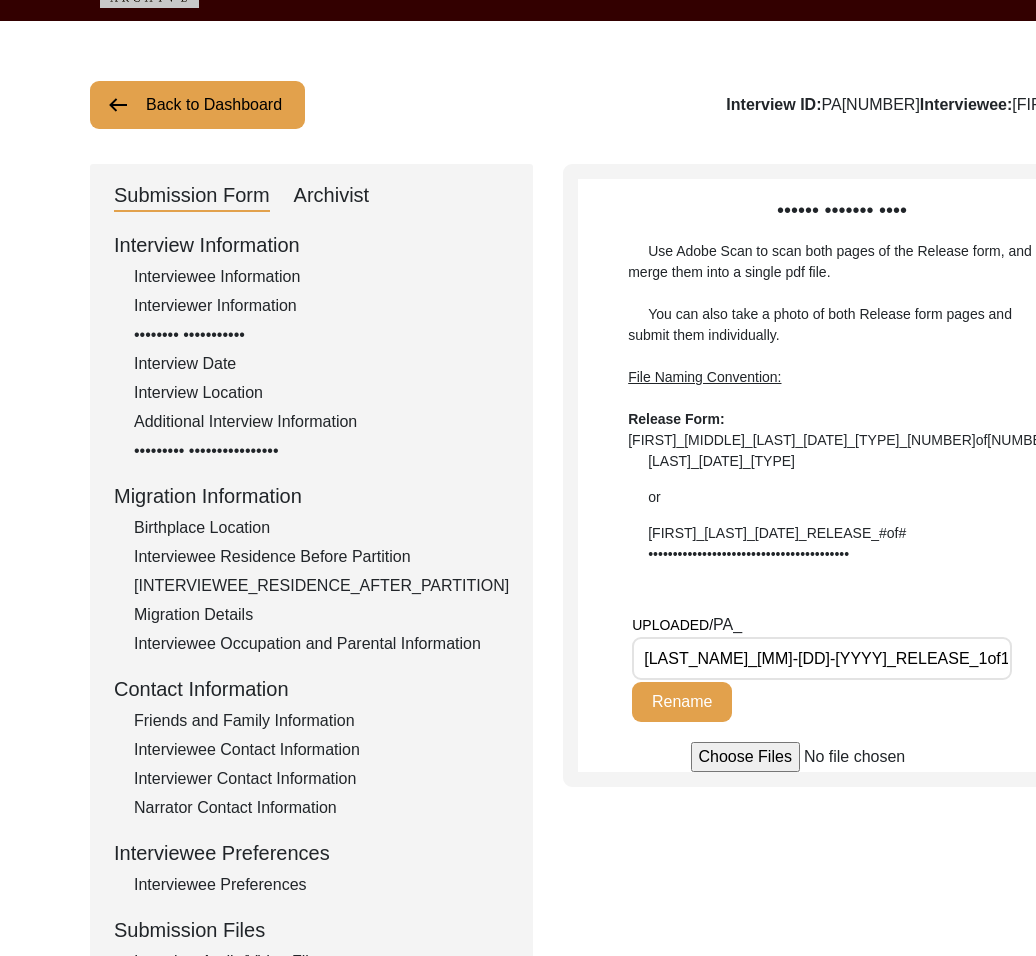 click on "Interviewee Information" at bounding box center [321, 277] 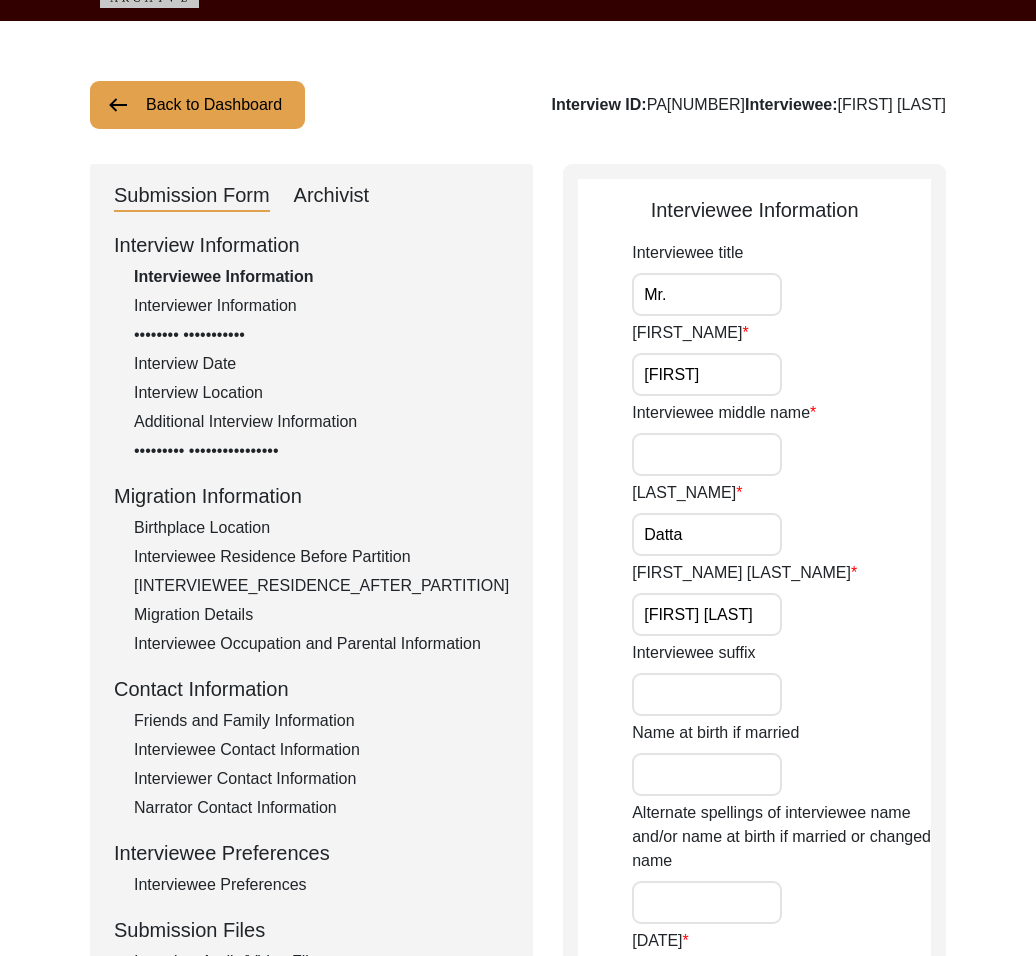 click on "Interview ID:  PA[NUMBER]  Interviewee:  [FIRST] [LAST]" at bounding box center (749, 105) 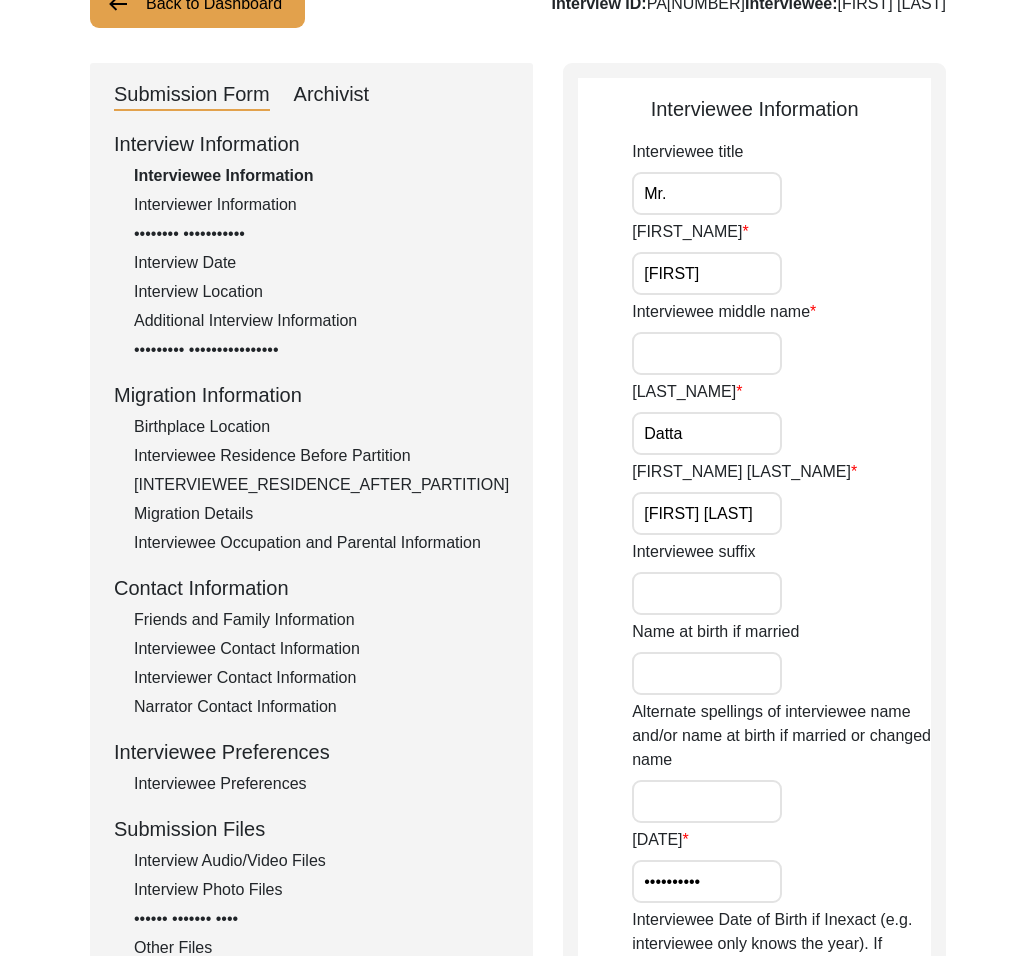 scroll, scrollTop: 190, scrollLeft: 0, axis: vertical 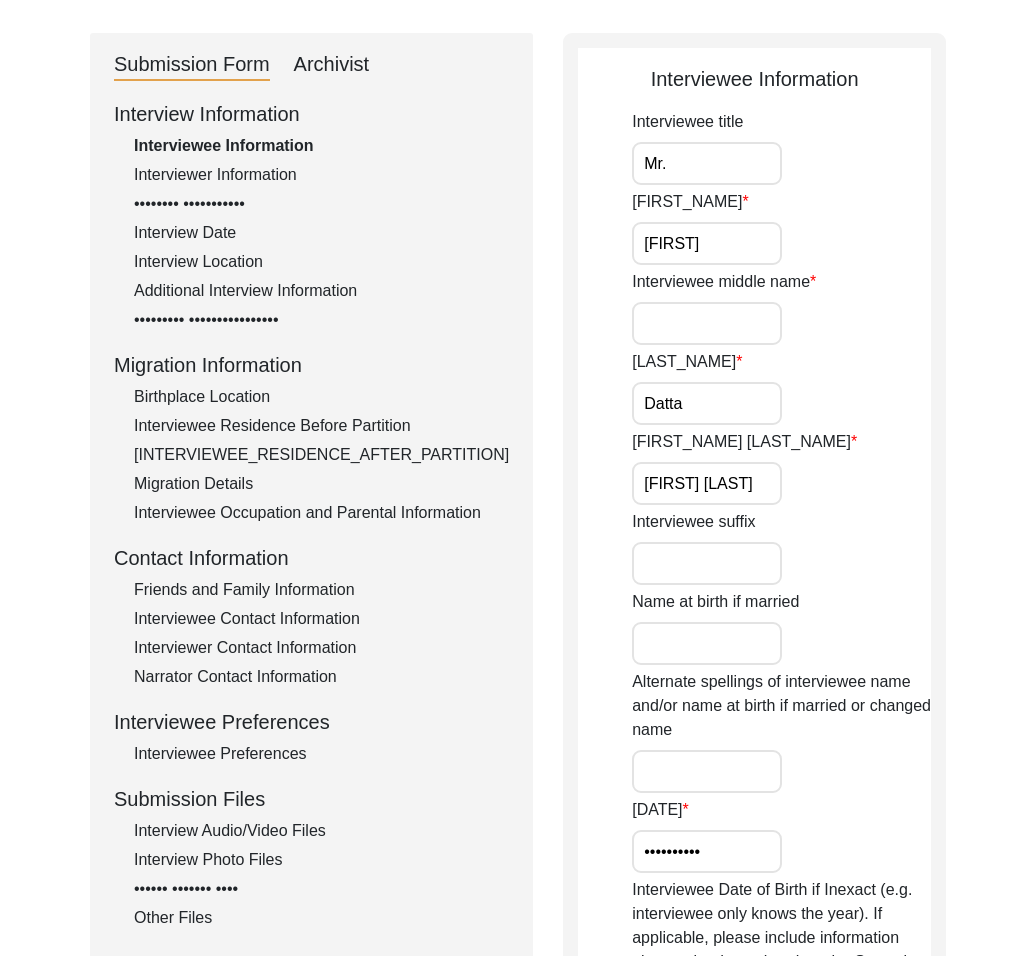 click on "Interview Audio/Video Files" at bounding box center (321, 831) 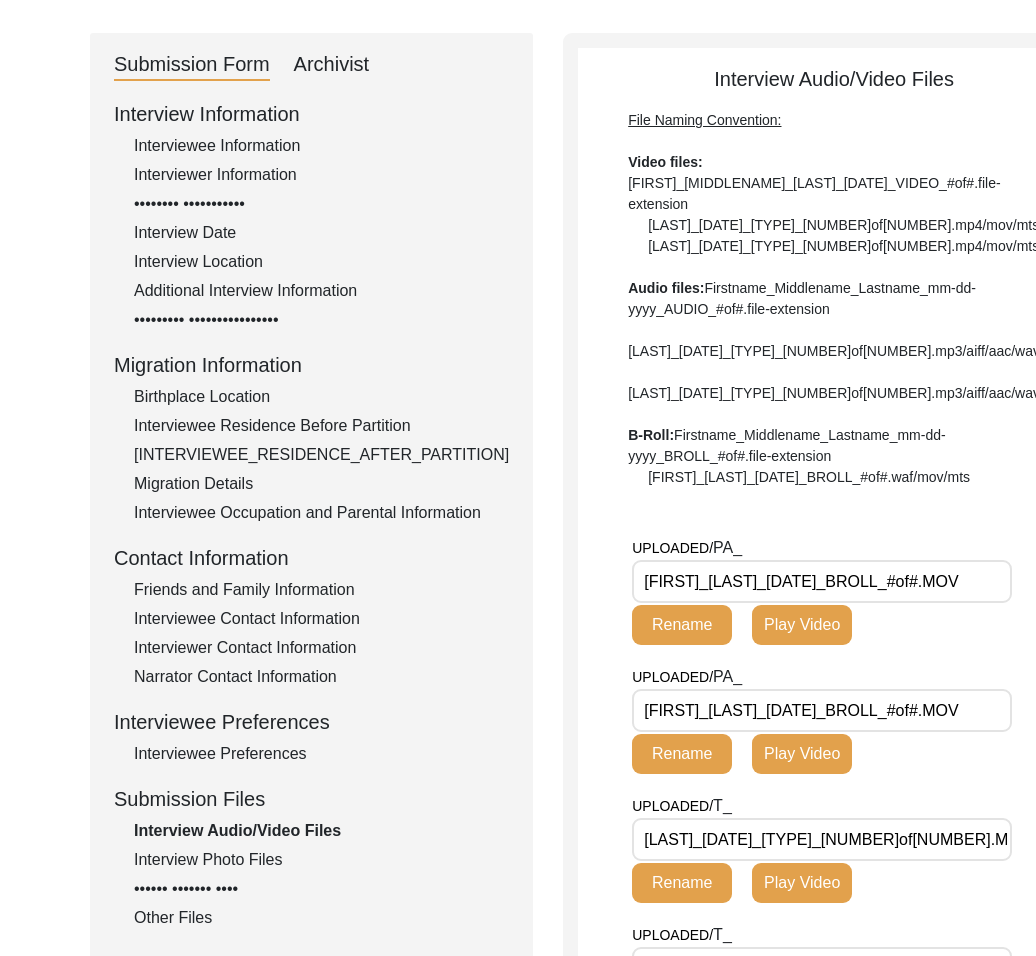scroll, scrollTop: 0, scrollLeft: 25, axis: horizontal 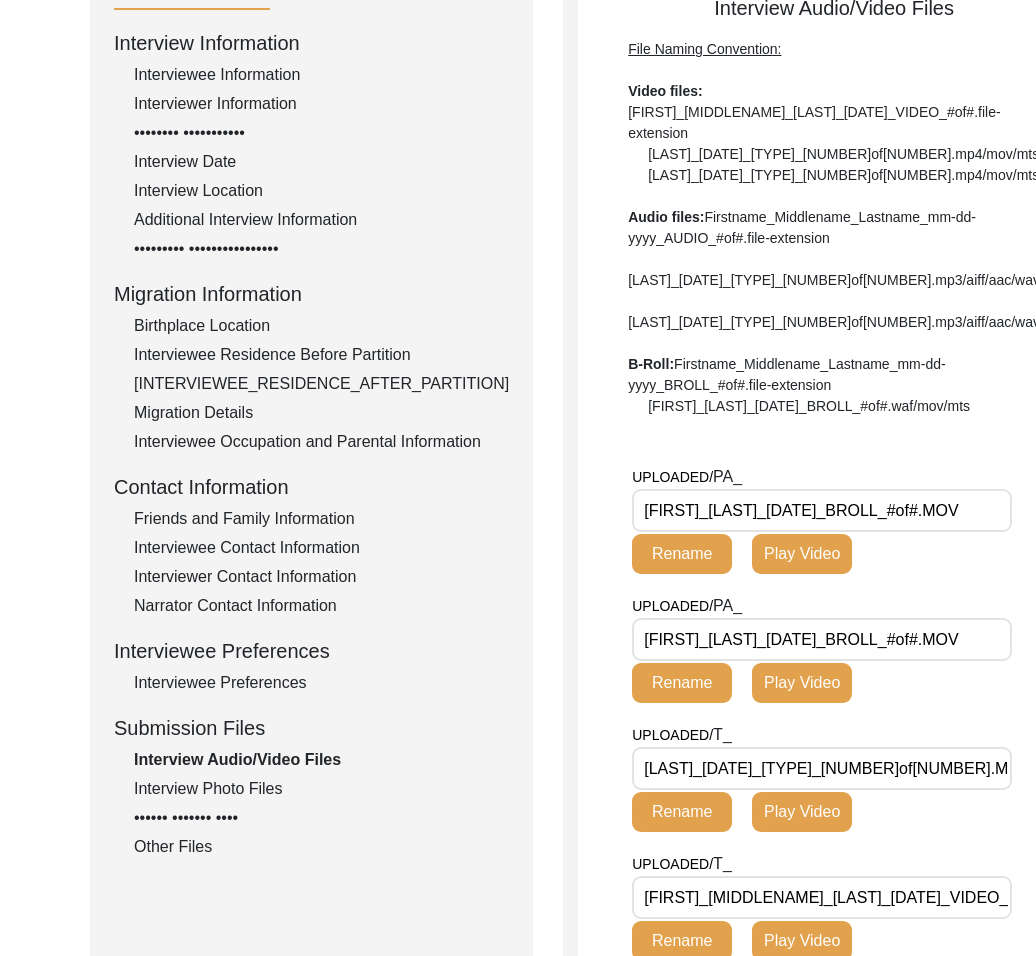 click on "•••••• ••••••• ••••" at bounding box center (321, 818) 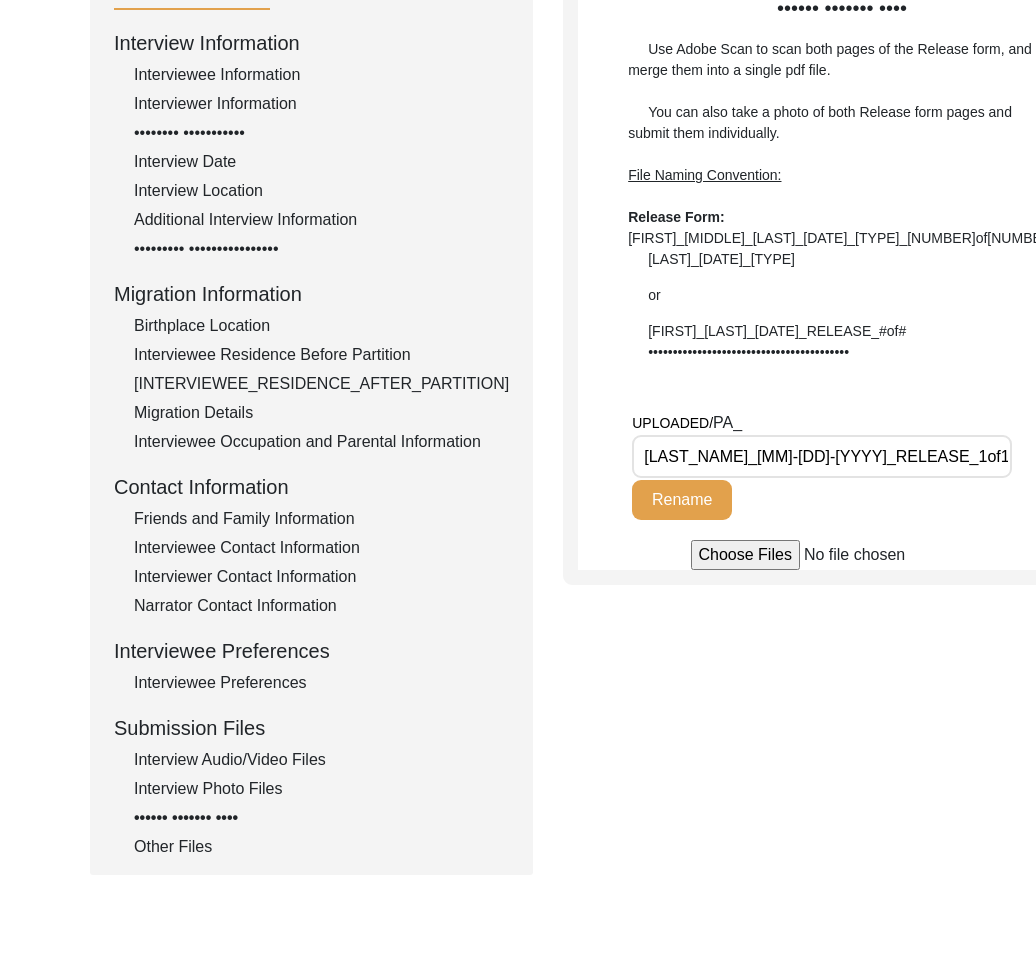 scroll, scrollTop: 0, scrollLeft: 0, axis: both 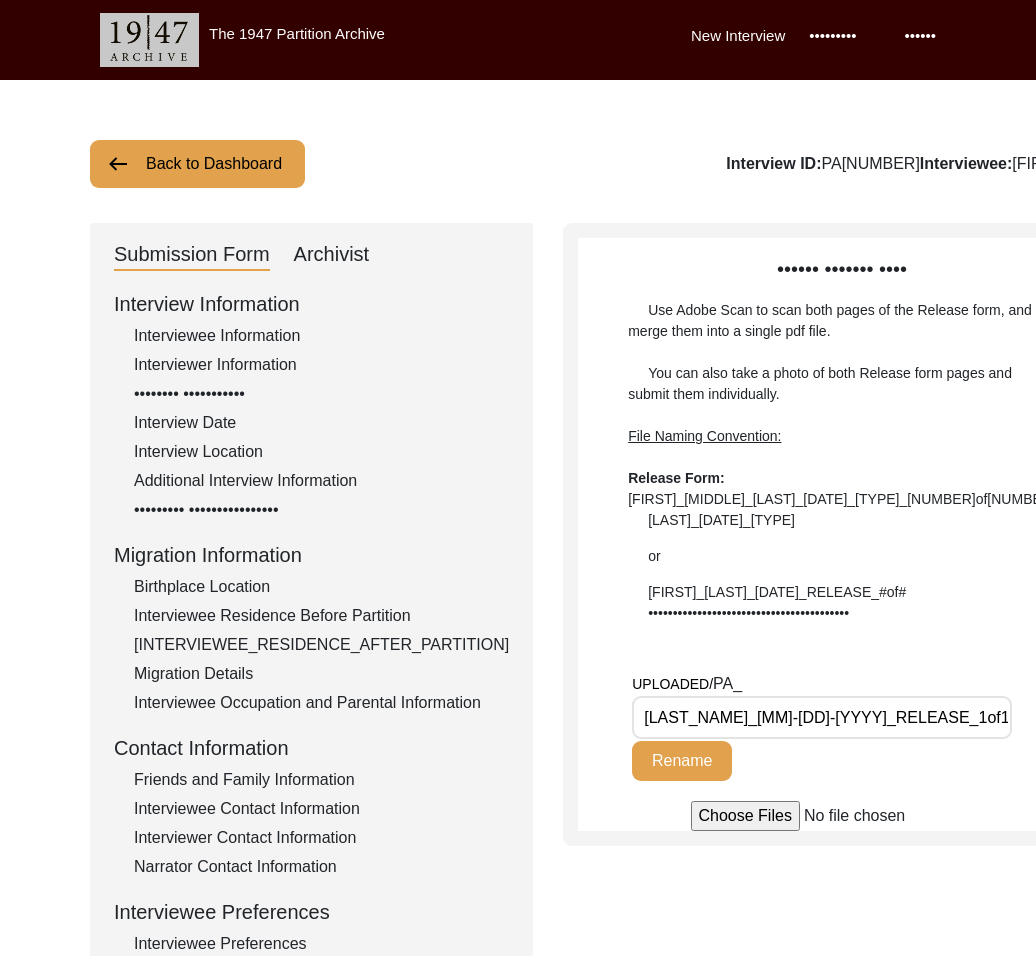 click on "Archivist" at bounding box center (332, 255) 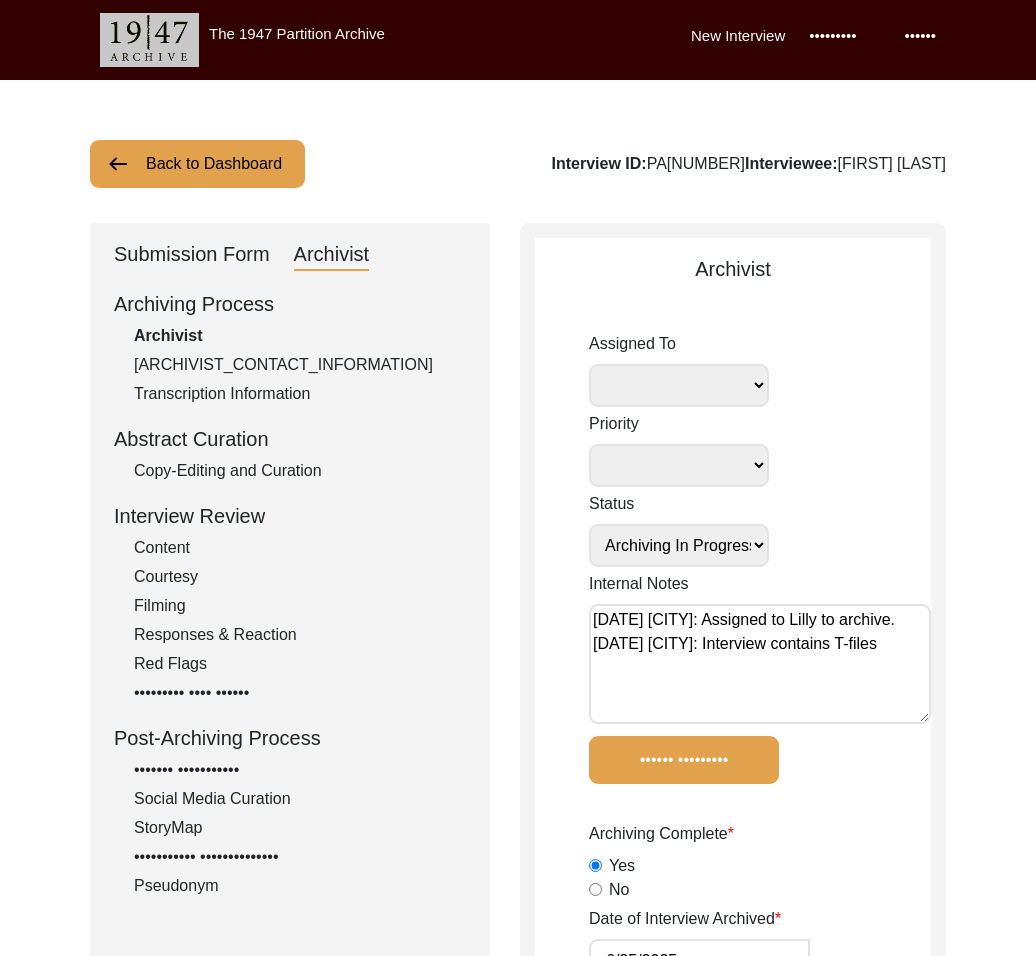 scroll, scrollTop: 533, scrollLeft: 0, axis: vertical 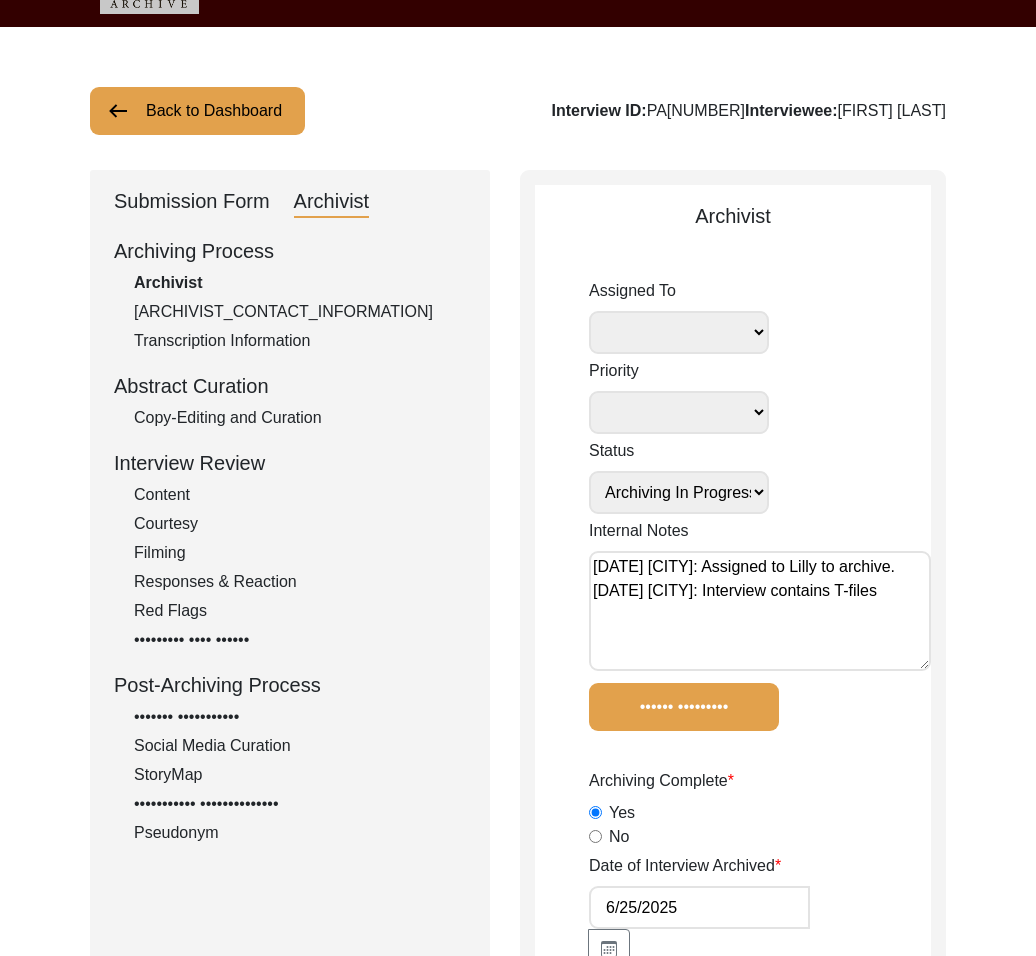 click on "Submission Form" at bounding box center (192, 202) 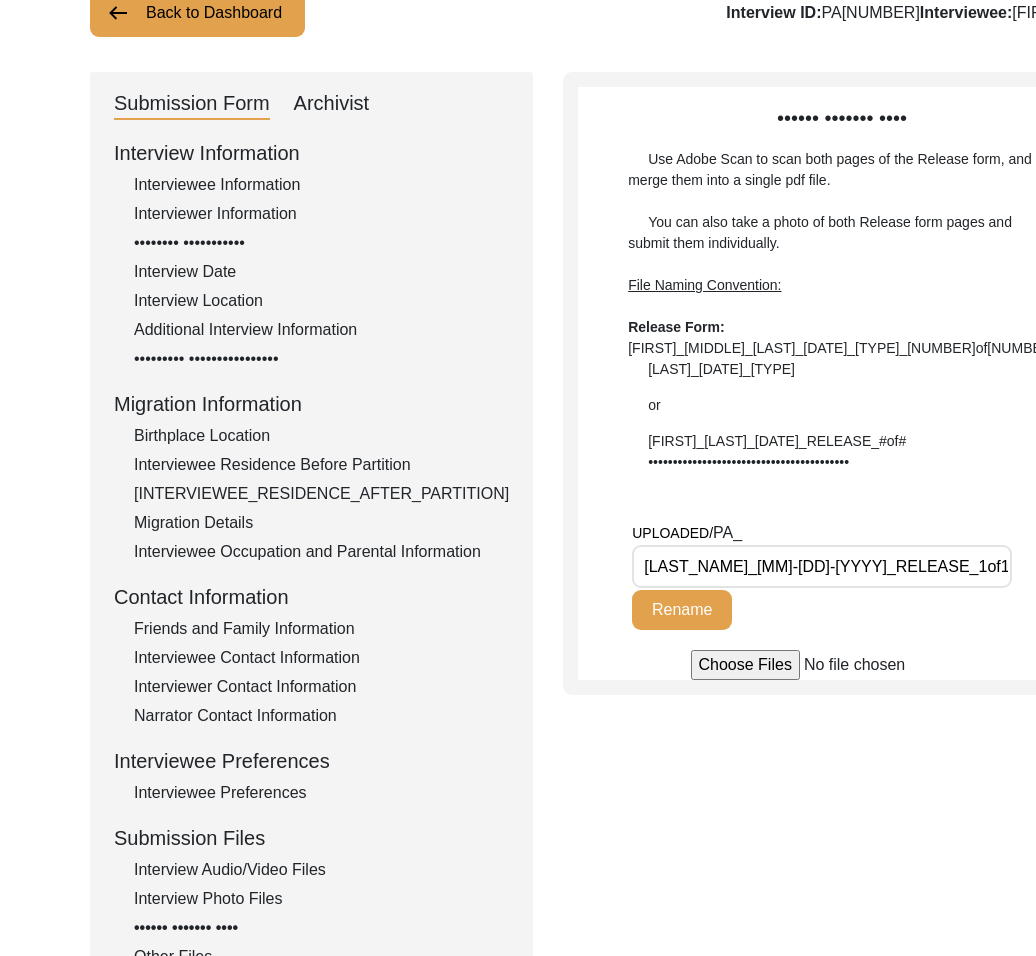scroll, scrollTop: 187, scrollLeft: 0, axis: vertical 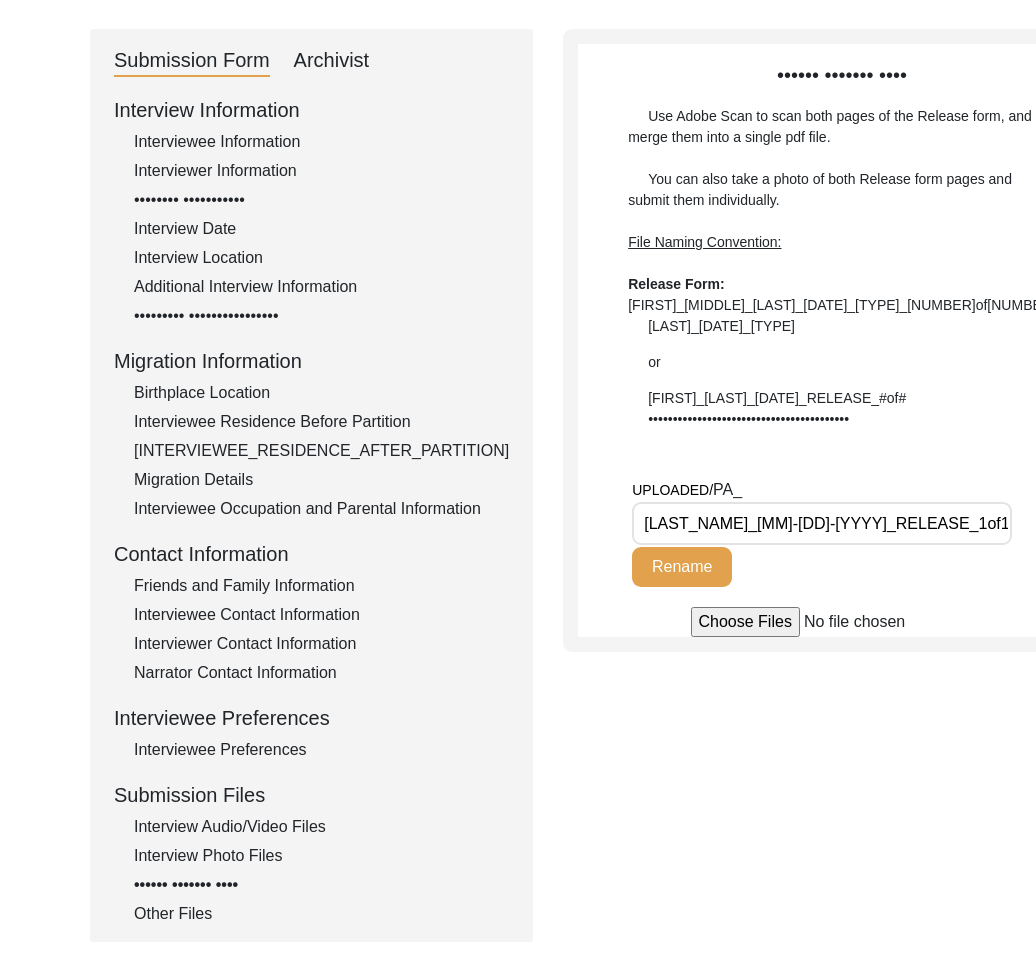 drag, startPoint x: 722, startPoint y: 555, endPoint x: 574, endPoint y: 554, distance: 148.00337 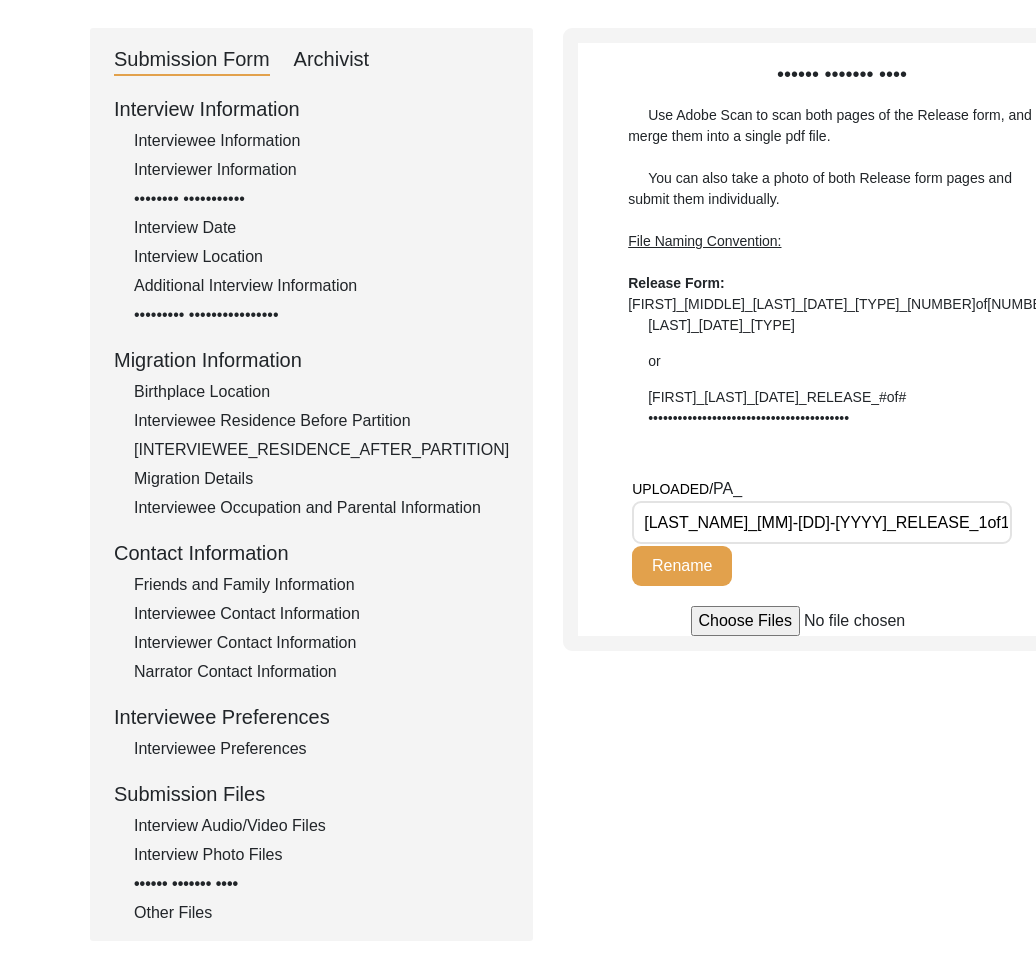 scroll, scrollTop: 183, scrollLeft: 0, axis: vertical 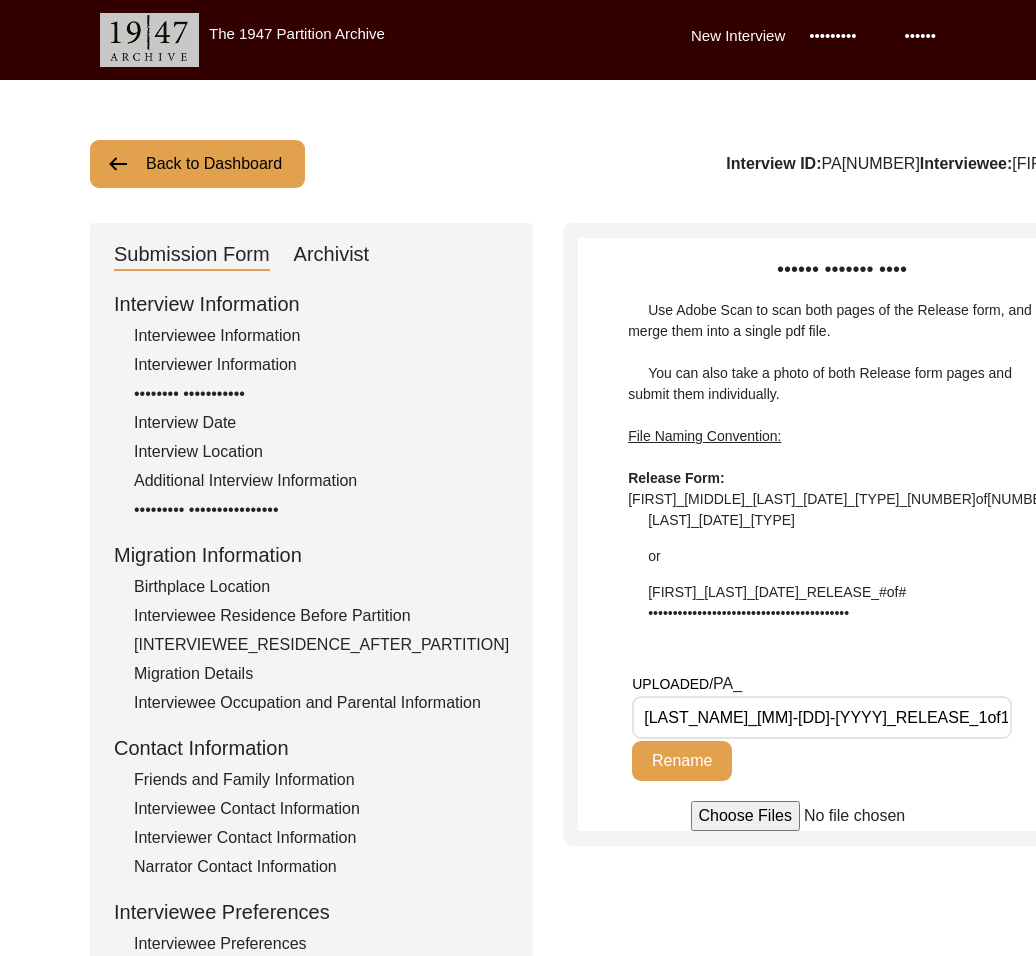 click on "Back to Dashboard" at bounding box center (197, 164) 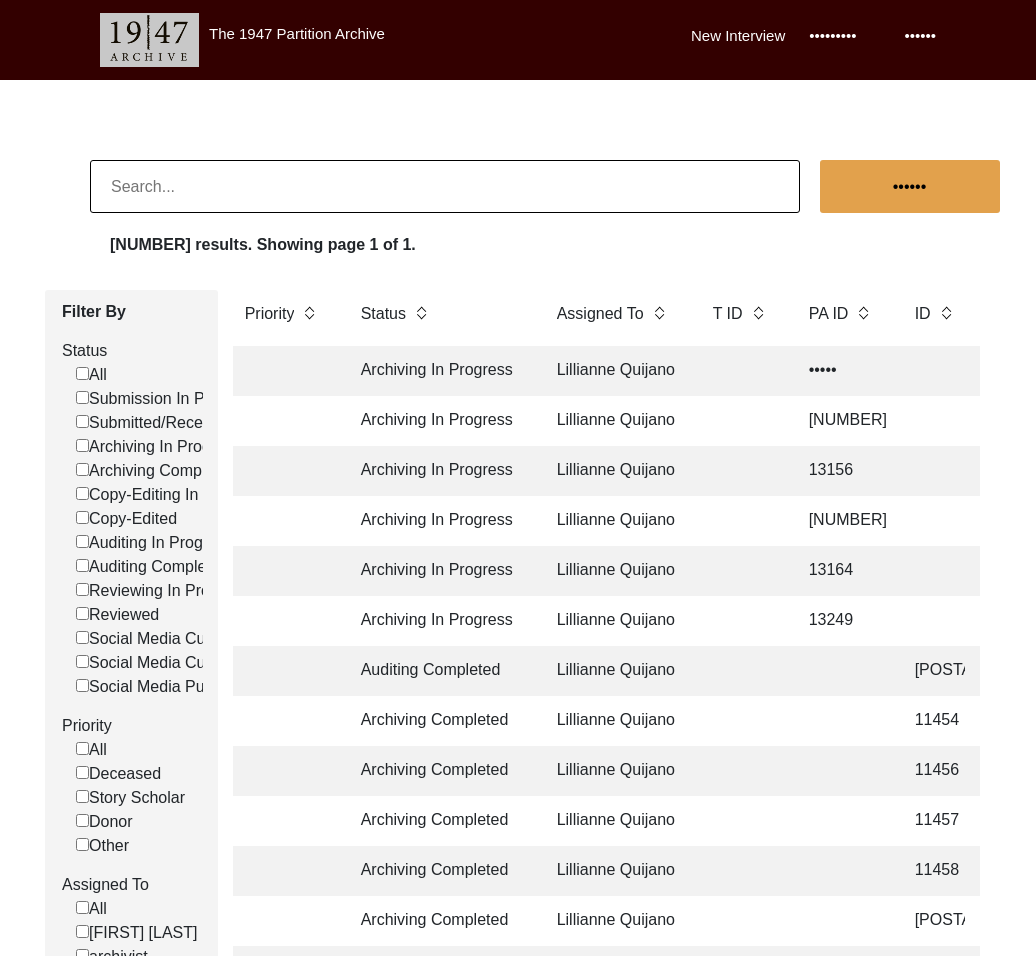 click at bounding box center (445, 186) 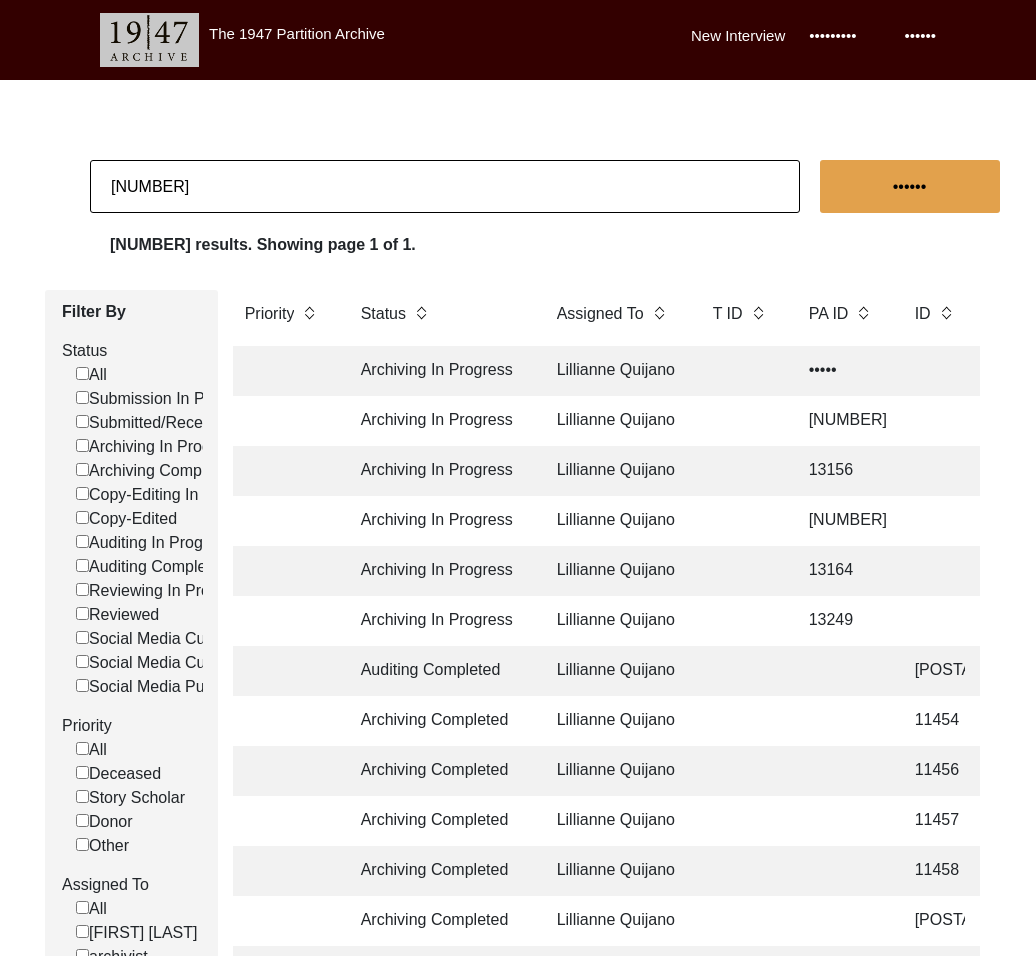 type on "[NUMBER]" 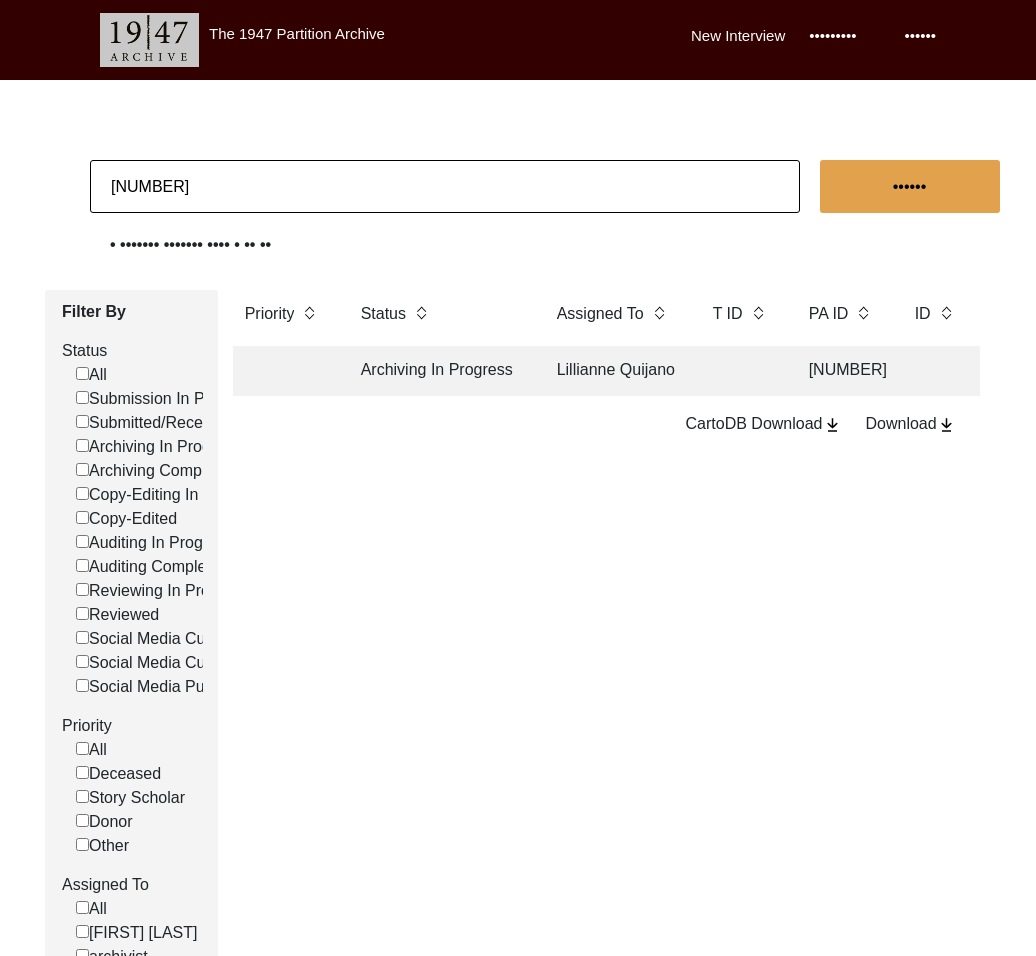 click on "Archiving In Progress" at bounding box center (439, 371) 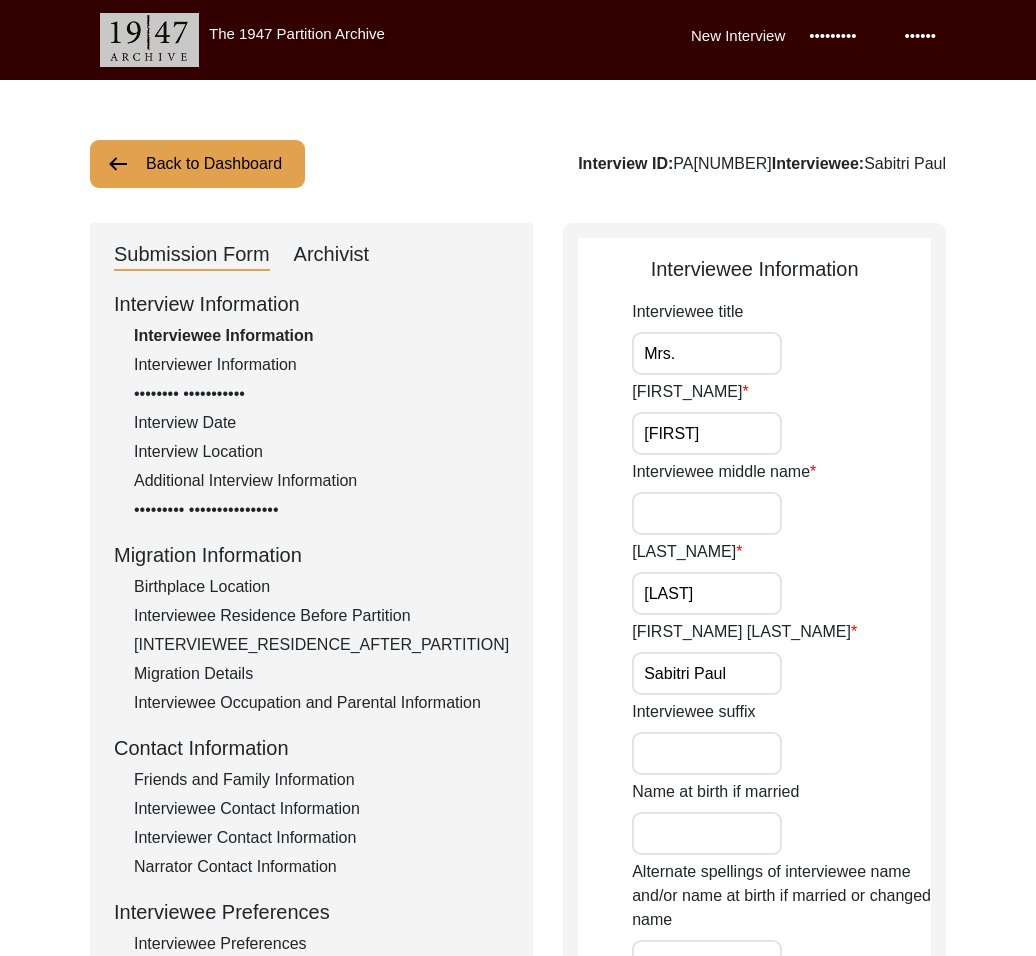 click on "•••••••••• ••••   •••••••••   ••••••••• •••••••••••   ••••••••••• •••••••••••   ••••••••••• •••••••••••   •••••••• •••••••••••   ••••••••• ••••   ••••••••• ••••••••   •••••••••• ••••••••• •••••••••••   ••••••••• ••••••••••••••••   ••••••••• •••••••••••   •••••••••• ••••••••   ••••••••••• ••••••••• •••••• •••••••••   ••••••••••• ••••••••• ••••• •••••••••   ••••••••• •••••••   ••••••••••• •••••••••• ••• •••••••• •••••••••••   ••••••• •••••••••••   ••••••• ••• •••••• •••••••••••   ••••••••••• ••••••• •••••••••••   ••••••••••• ••••••• •••••••••••   •••••••• ••••••• •••••••••••   ••••••••••• •••••••••••   ••••••••••• •••••••••••   •••••••••• •••••   ••••••••• ••••••••••• •••••   ••••••••• ••••• •••••   •••••• ••••••• ••••   ••••• •••••" at bounding box center (311, 1150) 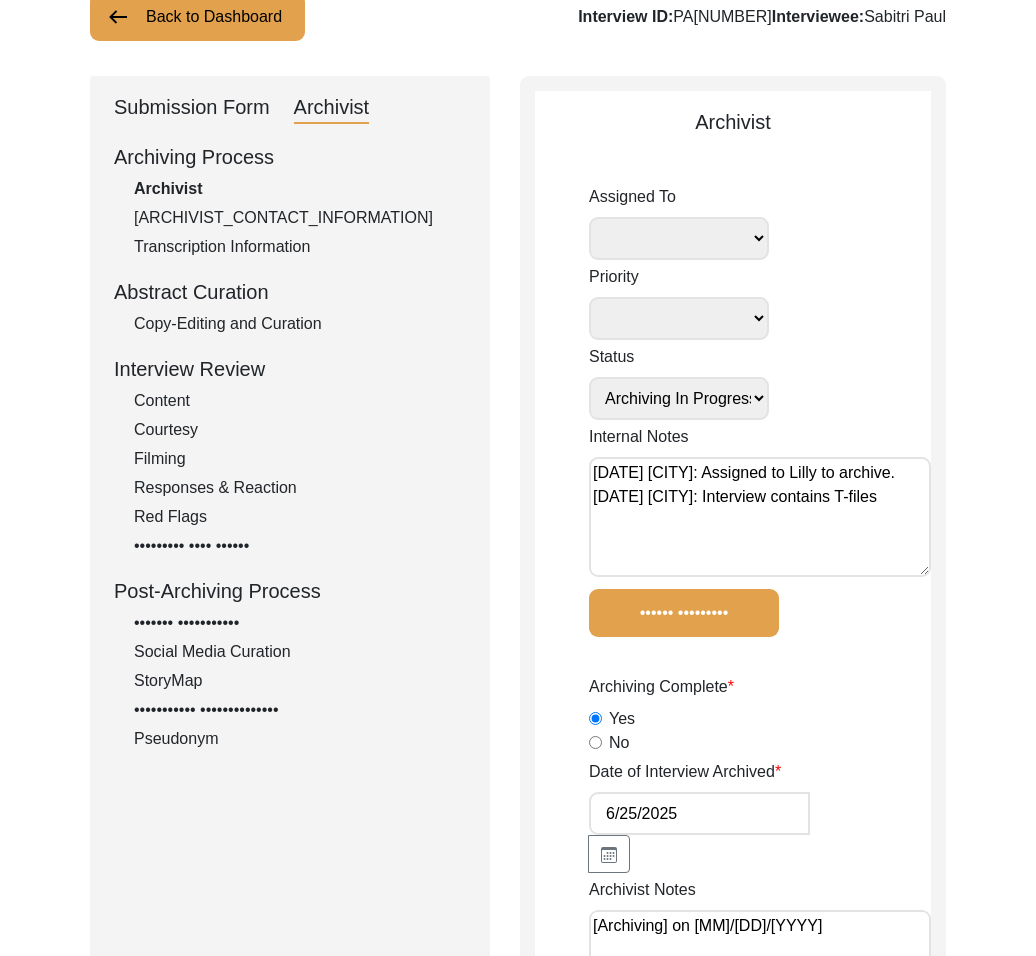scroll, scrollTop: 0, scrollLeft: 0, axis: both 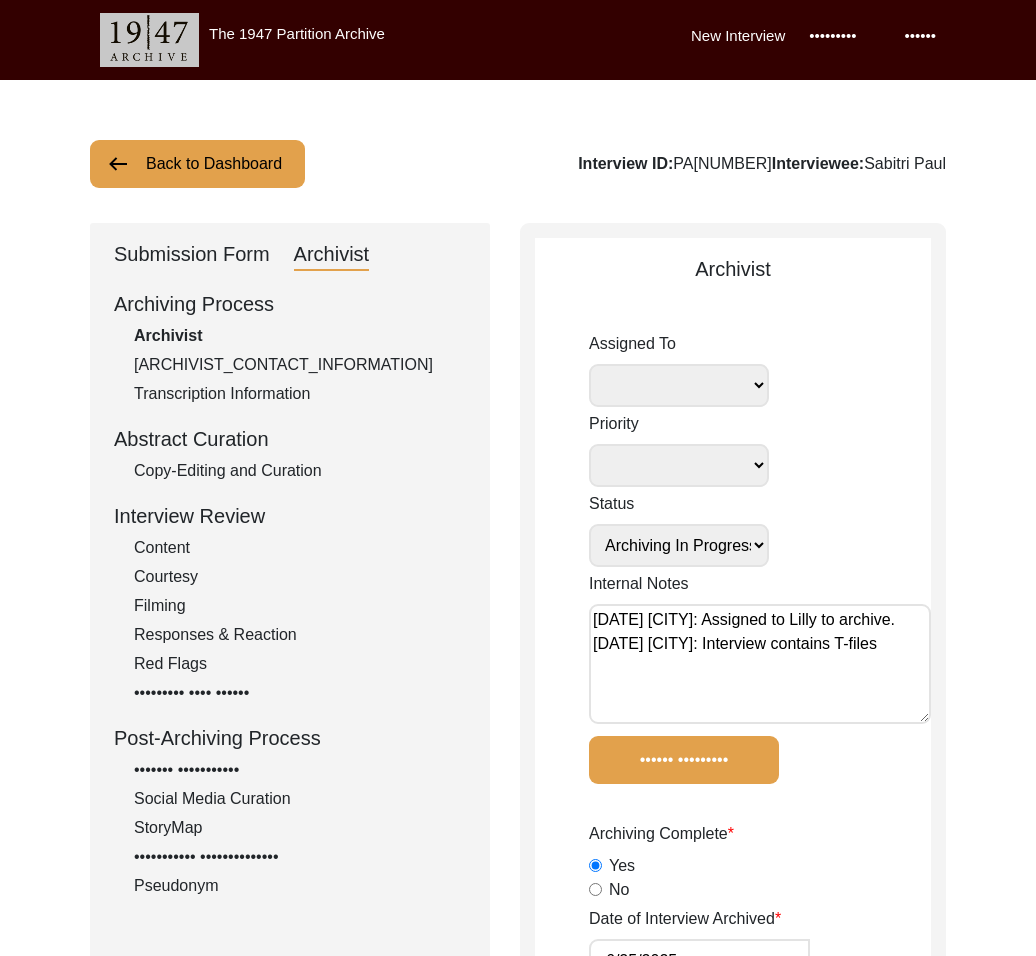 drag, startPoint x: 168, startPoint y: 241, endPoint x: 190, endPoint y: 278, distance: 43.046486 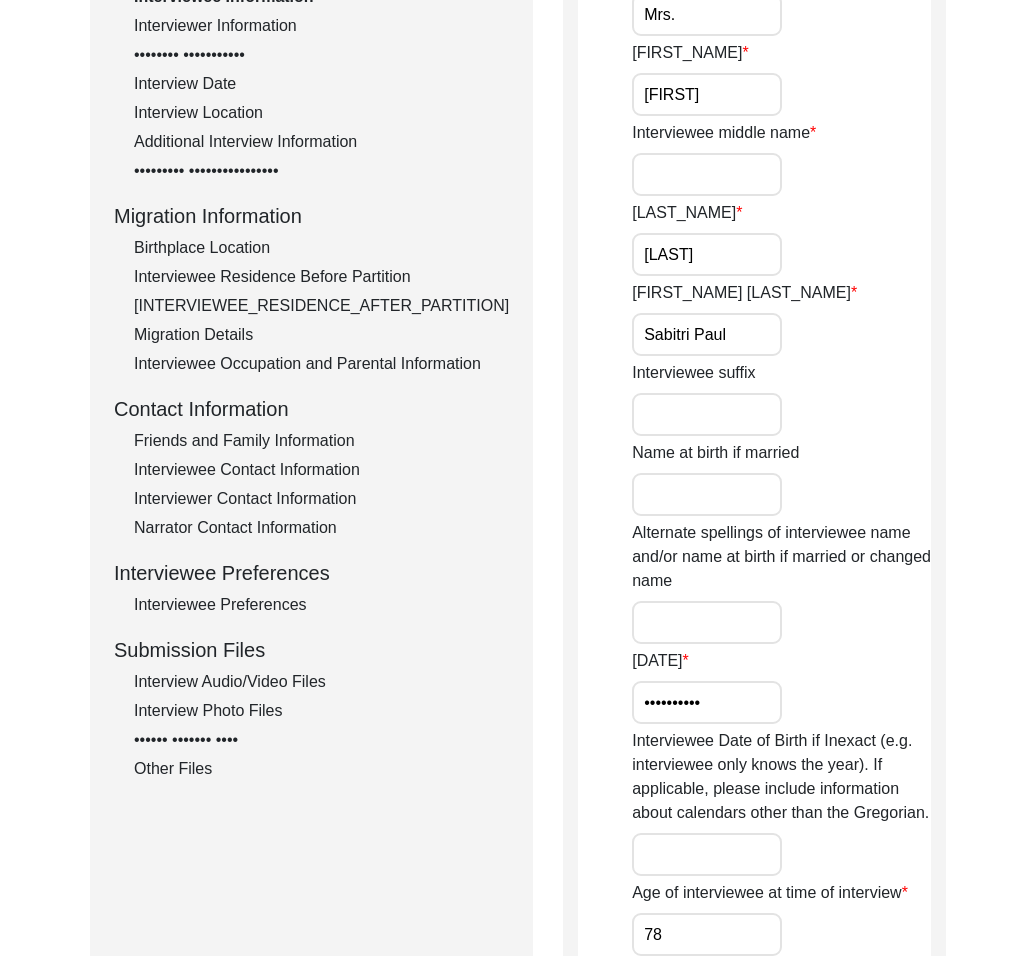 scroll, scrollTop: 392, scrollLeft: 0, axis: vertical 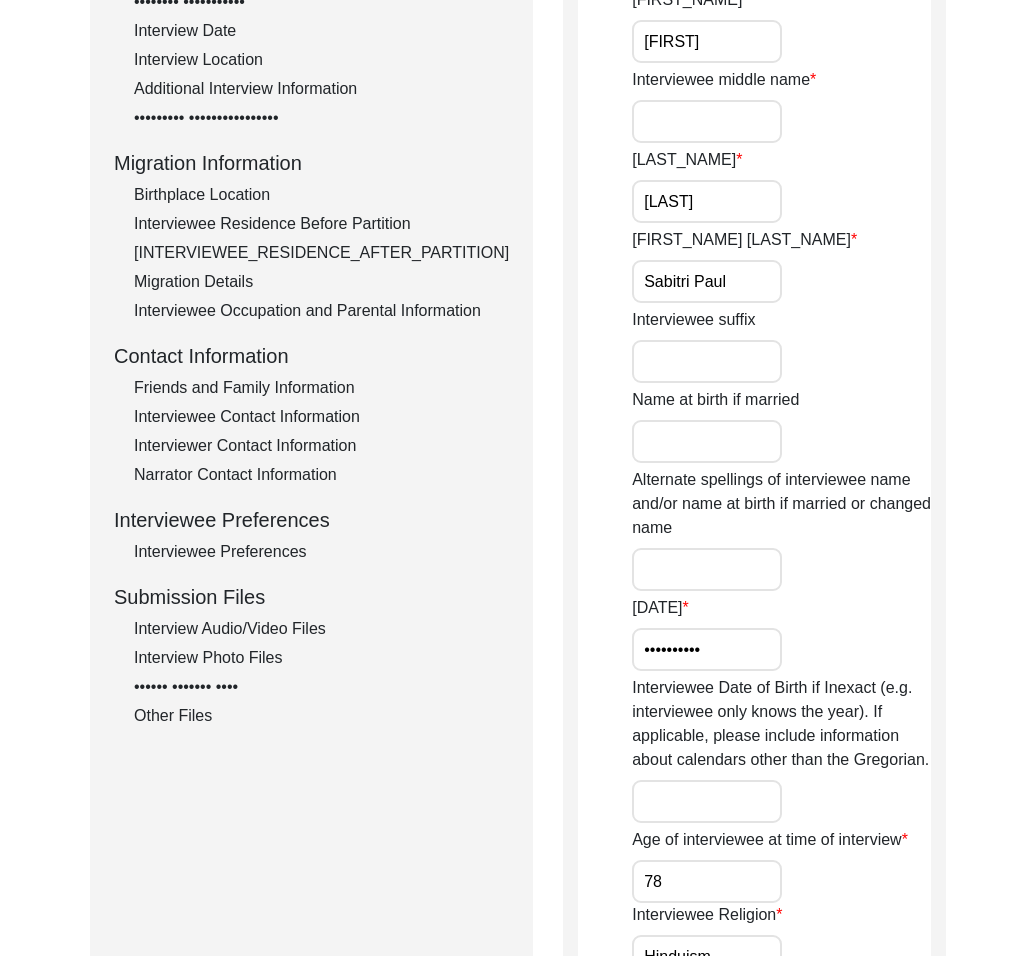 click on "Interview Audio/Video Files" at bounding box center [321, 629] 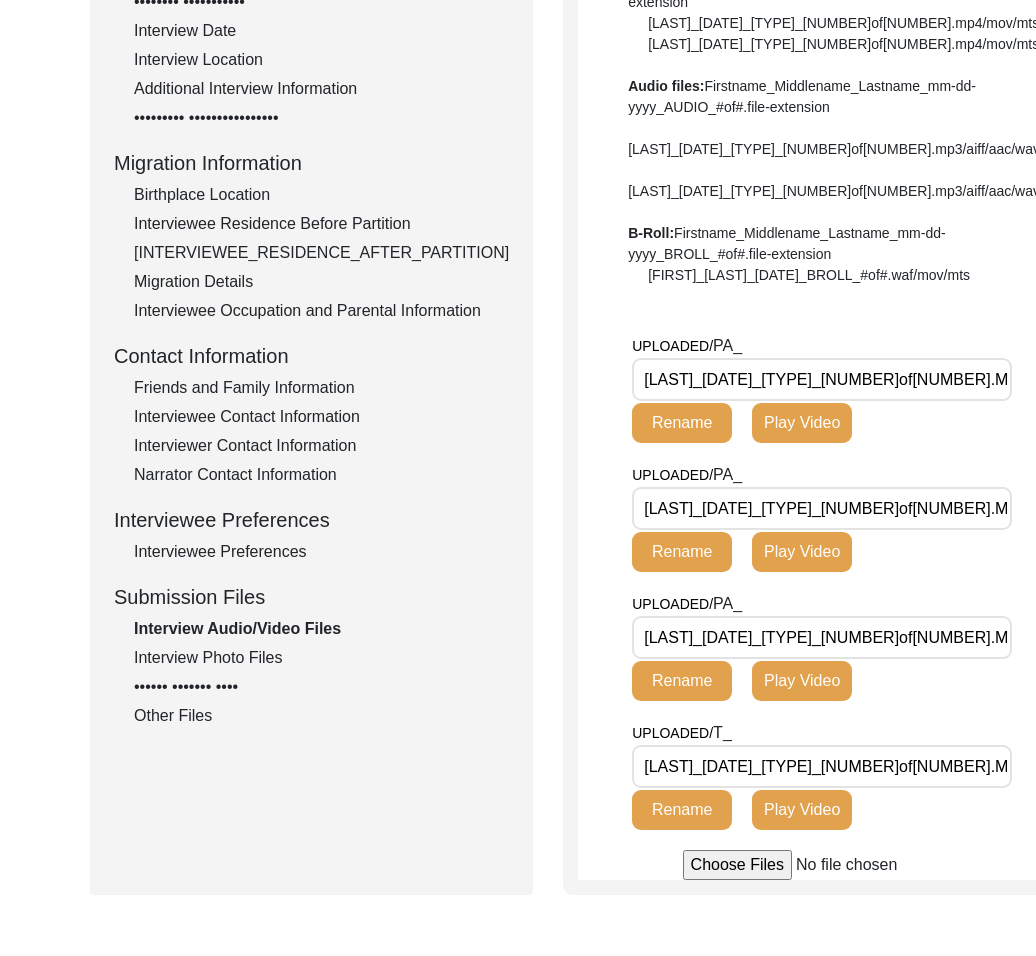 click on "[LAST]_[DATE]_[TYPE]_[NUMBER]of[NUMBER].MOV" at bounding box center (822, 379) 